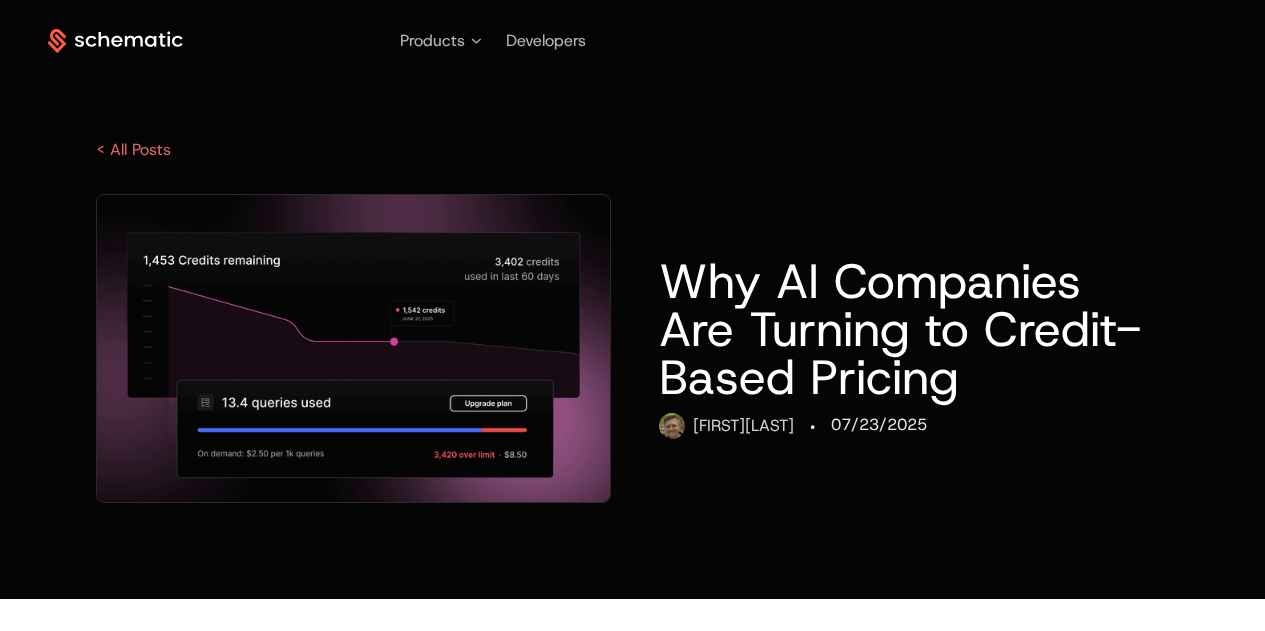 scroll, scrollTop: 0, scrollLeft: 0, axis: both 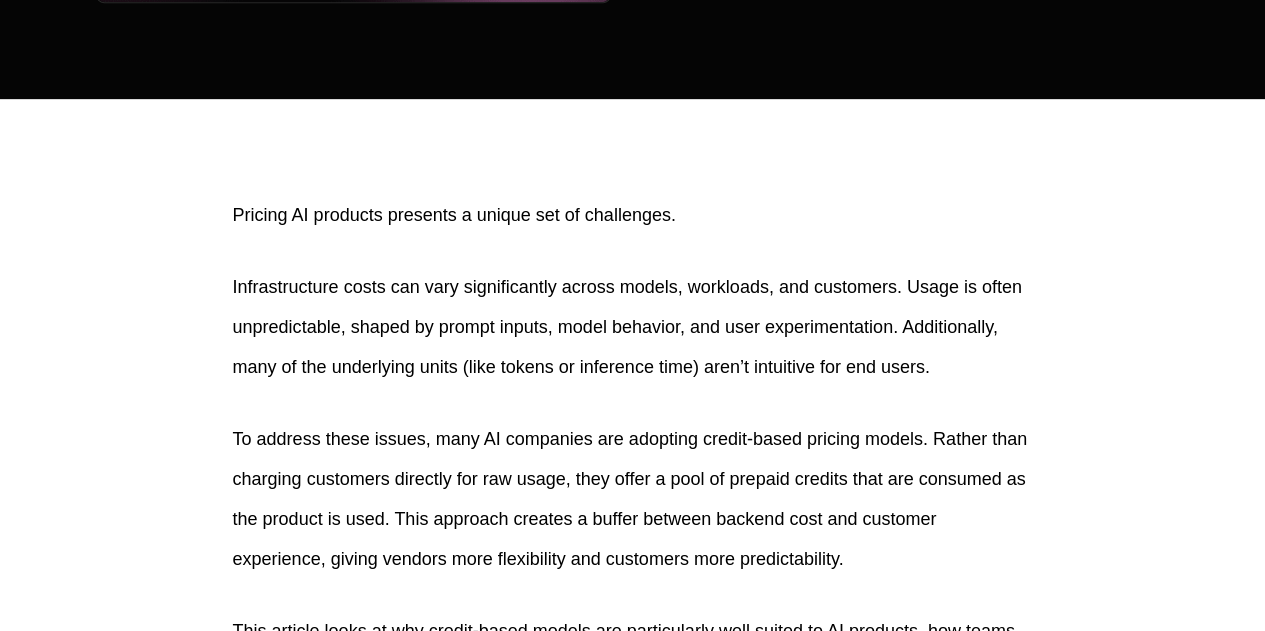 click on "Pricing AI products presents a unique set of challenges." at bounding box center [633, 215] 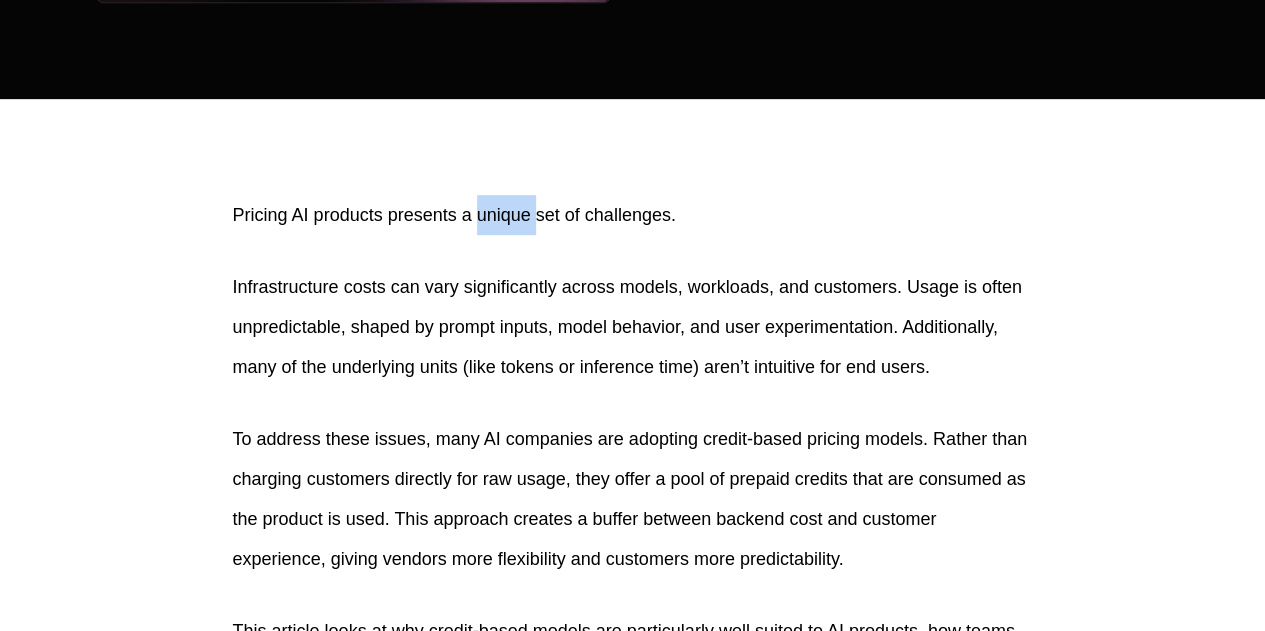 click on "Pricing AI products presents a unique set of challenges." at bounding box center (633, 215) 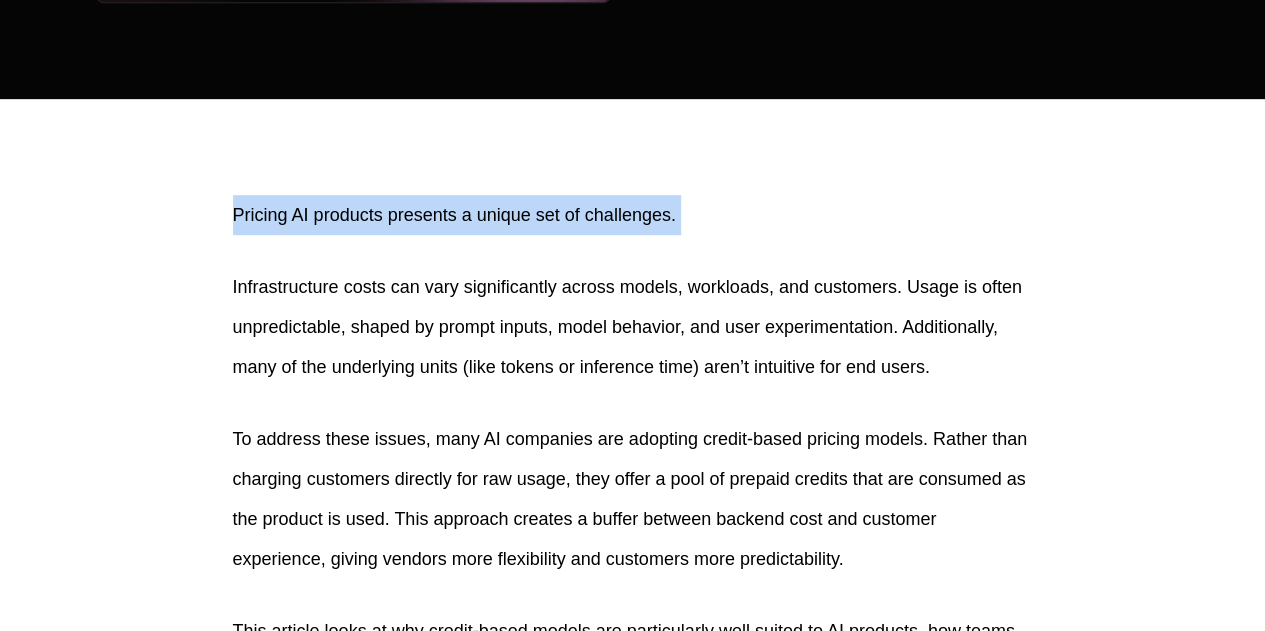 click on "Pricing AI products presents a unique set of challenges." at bounding box center (633, 215) 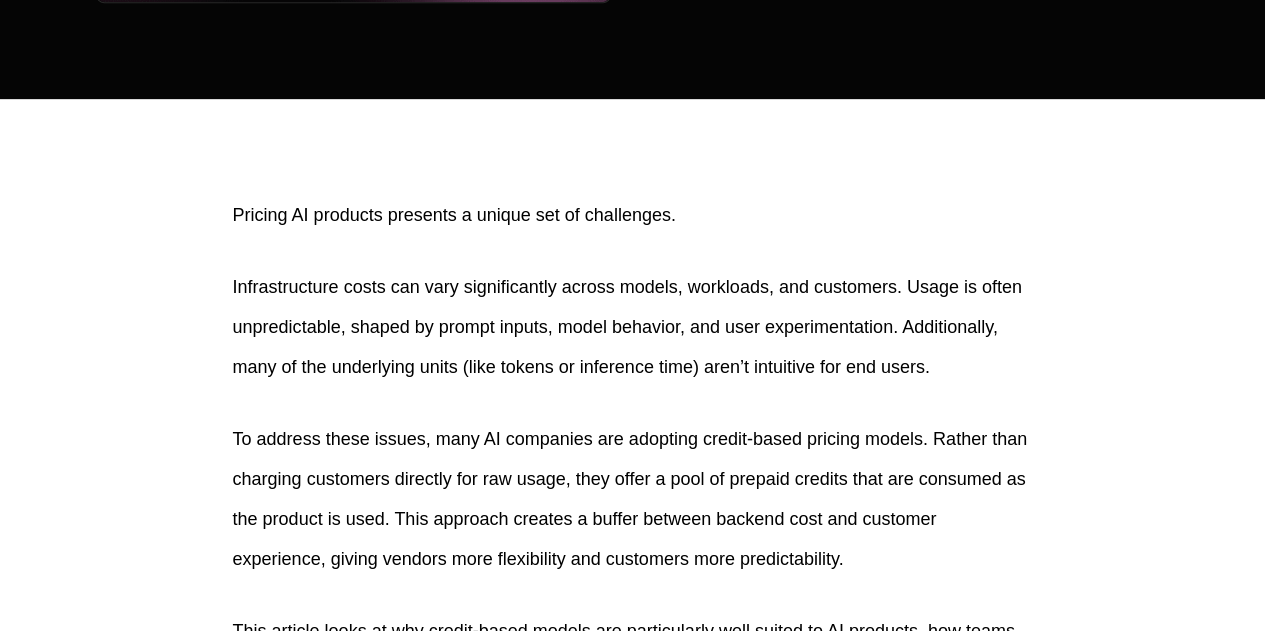 click on "Infrastructure costs can vary significantly across models, workloads, and customers. Usage is often unpredictable, shaped by prompt inputs, model behavior, and user experimentation. Additionally, many of the underlying units (like tokens or inference time) aren’t intuitive for end users." at bounding box center [633, 327] 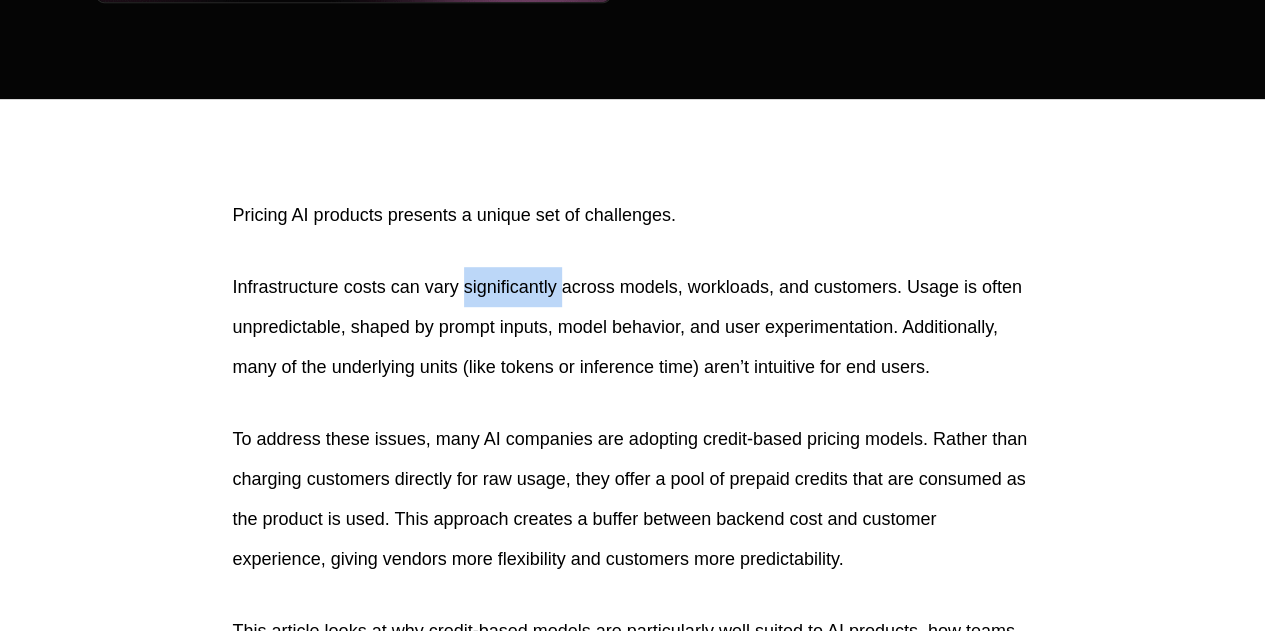 click on "Infrastructure costs can vary significantly across models, workloads, and customers. Usage is often unpredictable, shaped by prompt inputs, model behavior, and user experimentation. Additionally, many of the underlying units (like tokens or inference time) aren’t intuitive for end users." at bounding box center (633, 327) 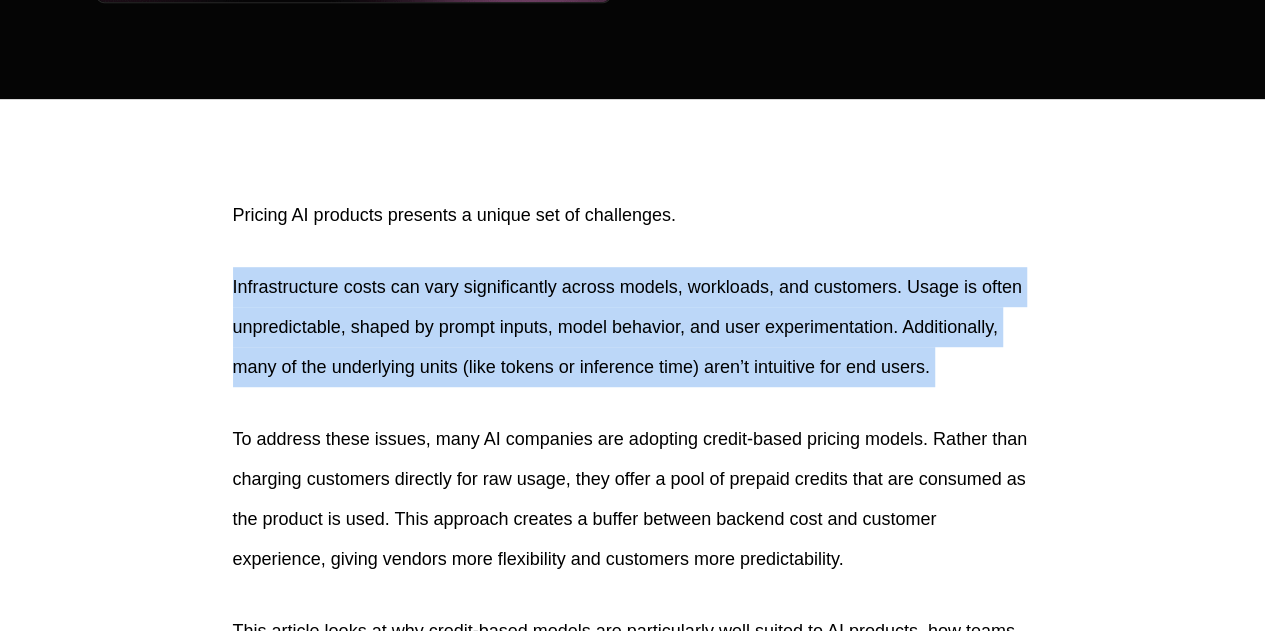 click on "Infrastructure costs can vary significantly across models, workloads, and customers. Usage is often unpredictable, shaped by prompt inputs, model behavior, and user experimentation. Additionally, many of the underlying units (like tokens or inference time) aren’t intuitive for end users." at bounding box center (633, 327) 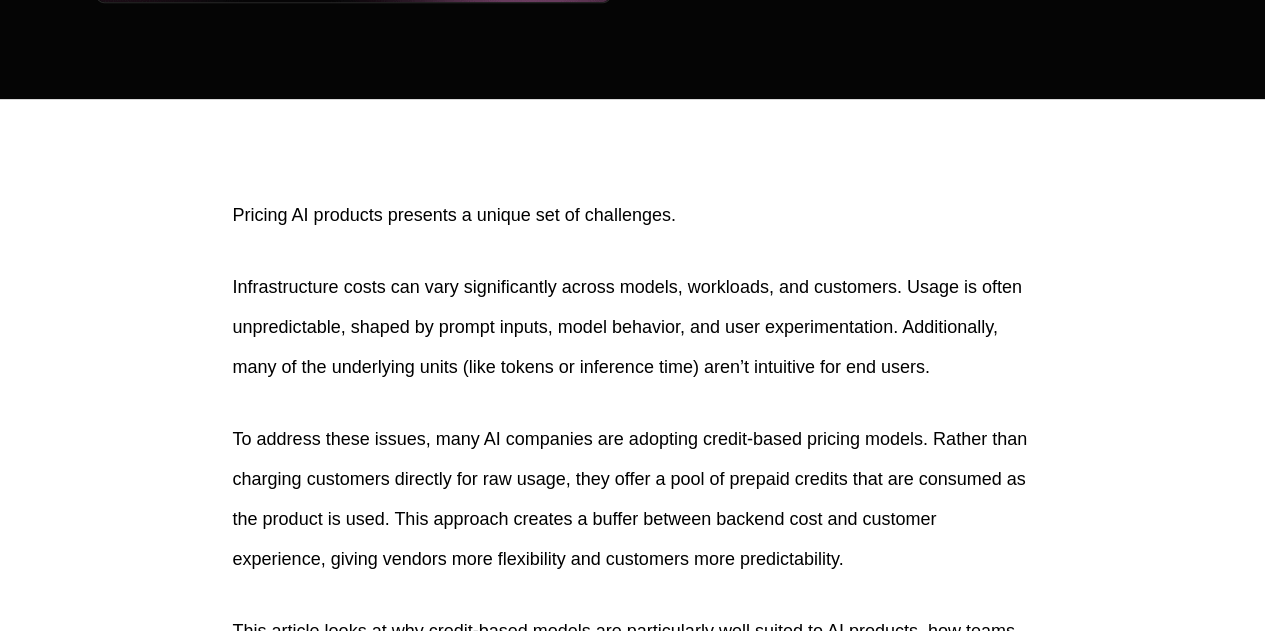 click on "Infrastructure costs can vary significantly across models, workloads, and customers. Usage is often unpredictable, shaped by prompt inputs, model behavior, and user experimentation. Additionally, many of the underlying units (like tokens or inference time) aren’t intuitive for end users." at bounding box center (633, 327) 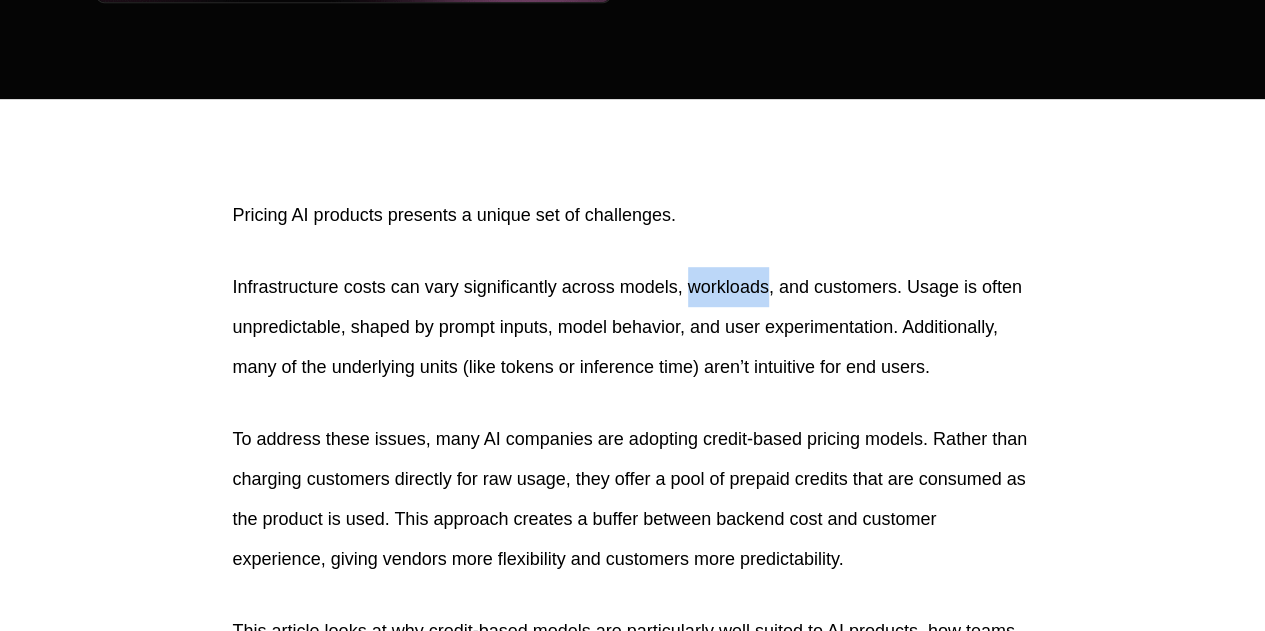 click on "Infrastructure costs can vary significantly across models, workloads, and customers. Usage is often unpredictable, shaped by prompt inputs, model behavior, and user experimentation. Additionally, many of the underlying units (like tokens or inference time) aren’t intuitive for end users." at bounding box center (633, 327) 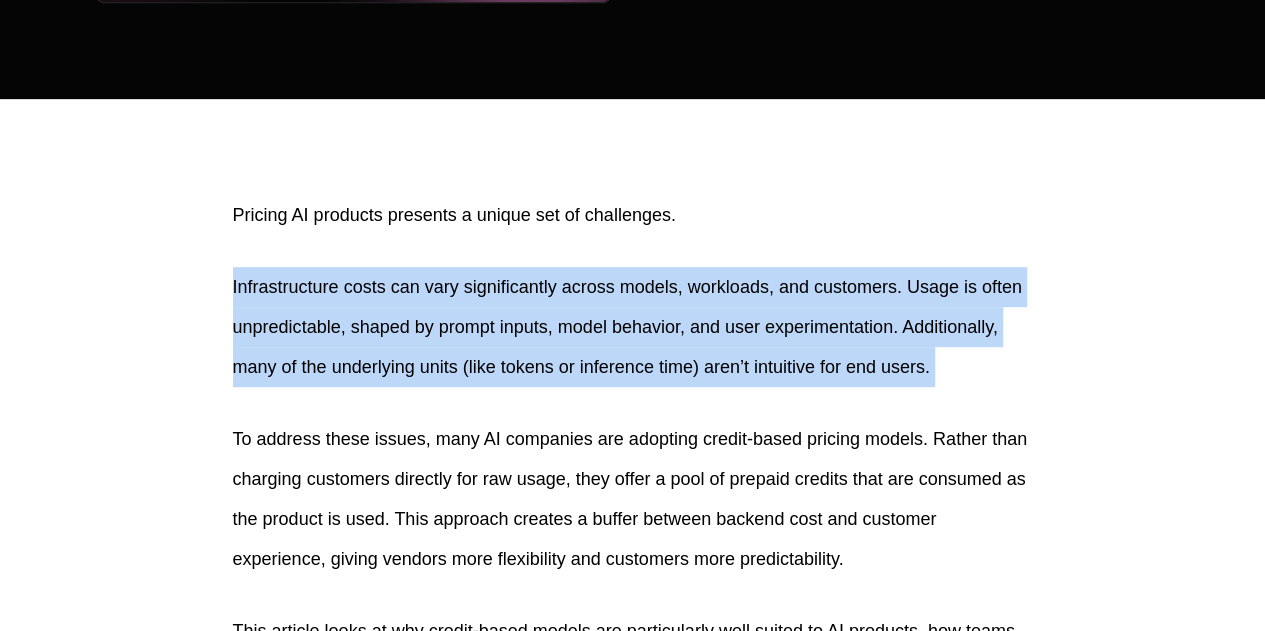 click on "Infrastructure costs can vary significantly across models, workloads, and customers. Usage is often unpredictable, shaped by prompt inputs, model behavior, and user experimentation. Additionally, many of the underlying units (like tokens or inference time) aren’t intuitive for end users." at bounding box center [633, 327] 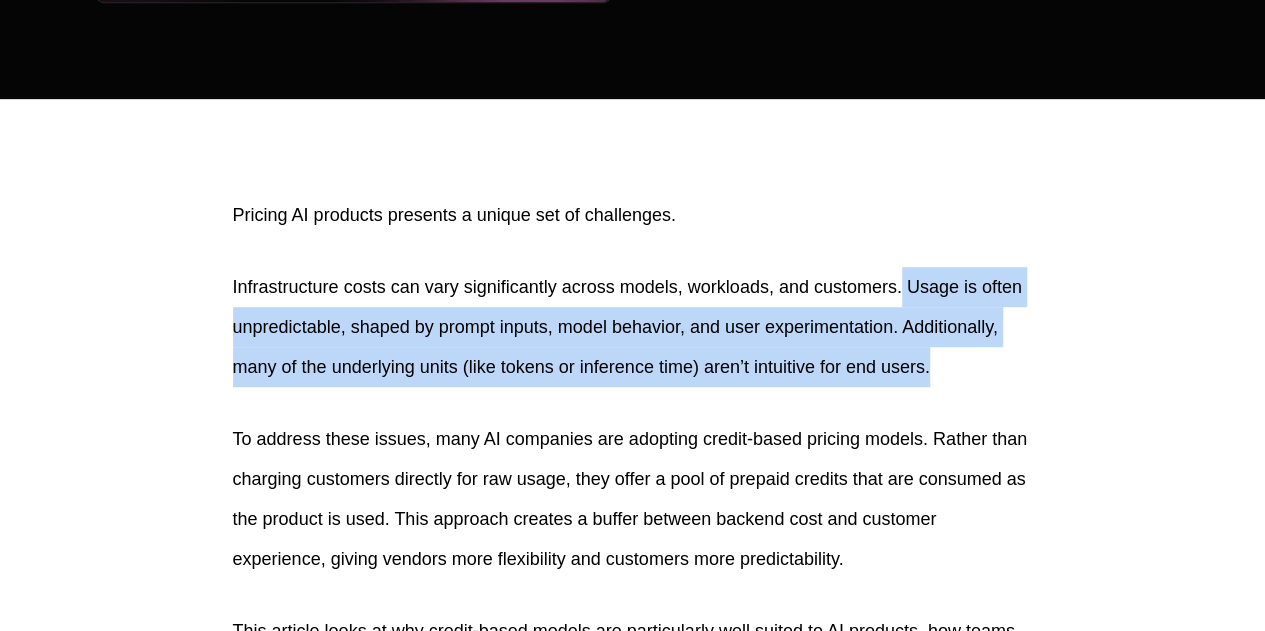 drag, startPoint x: 904, startPoint y: 283, endPoint x: 932, endPoint y: 377, distance: 98.0816 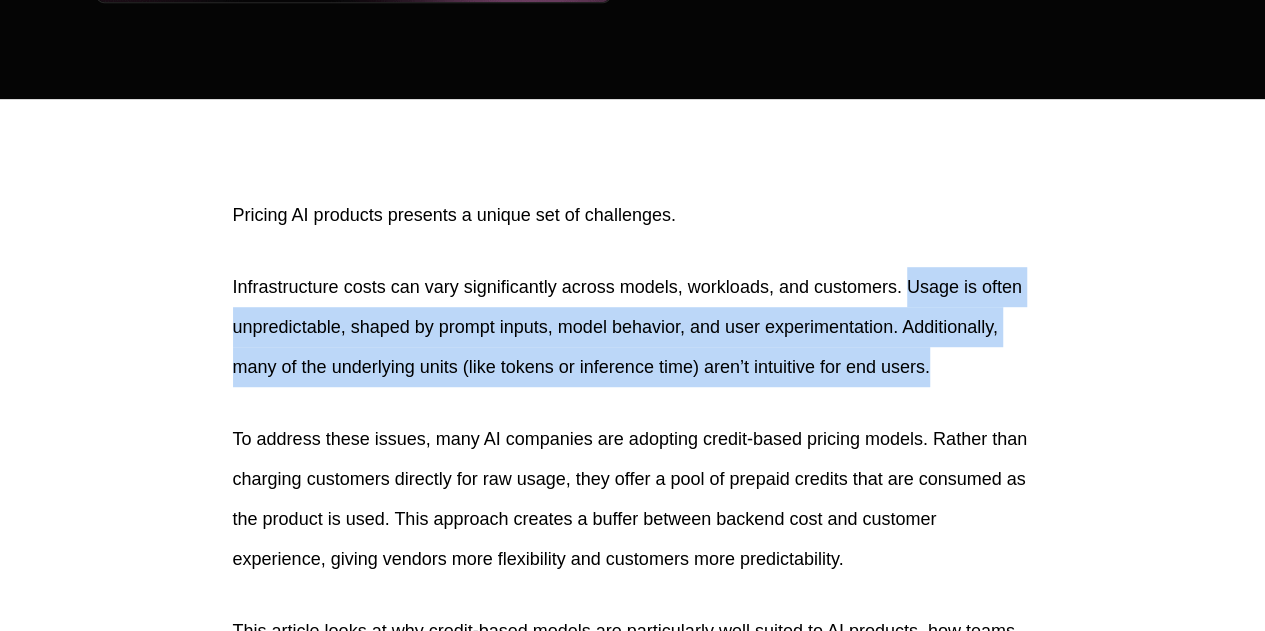 drag, startPoint x: 932, startPoint y: 367, endPoint x: 907, endPoint y: 282, distance: 88.60023 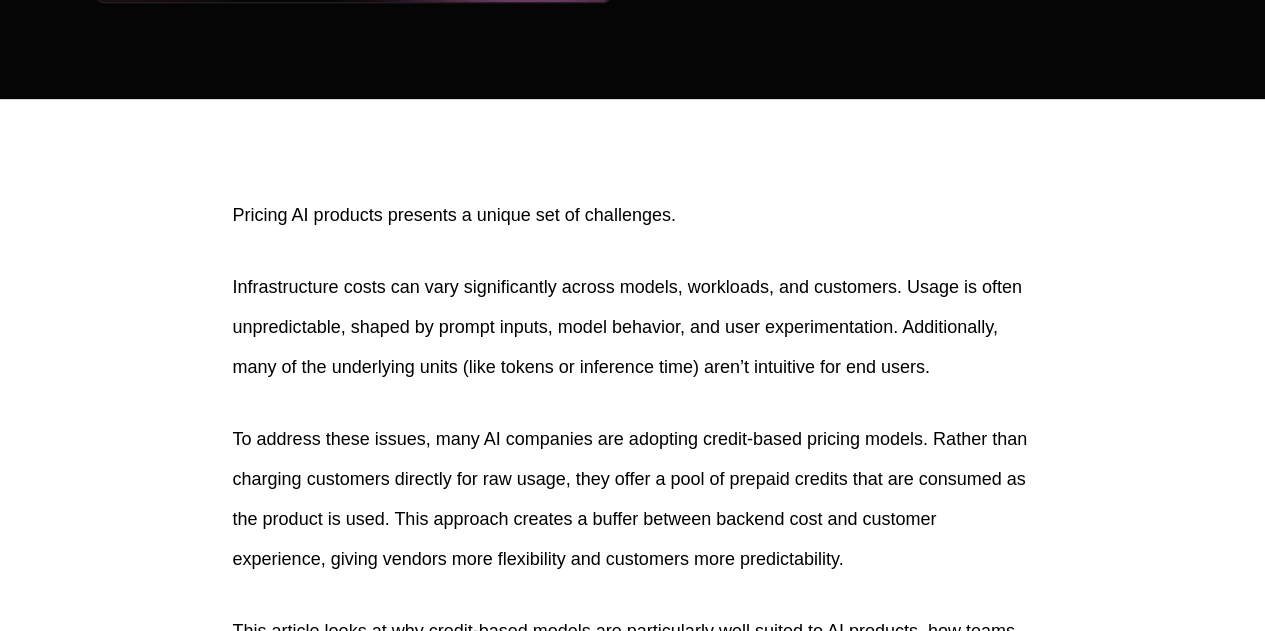 click on "Infrastructure costs can vary significantly across models, workloads, and customers. Usage is often unpredictable, shaped by prompt inputs, model behavior, and user experimentation. Additionally, many of the underlying units (like tokens or inference time) aren’t intuitive for end users." at bounding box center [633, 327] 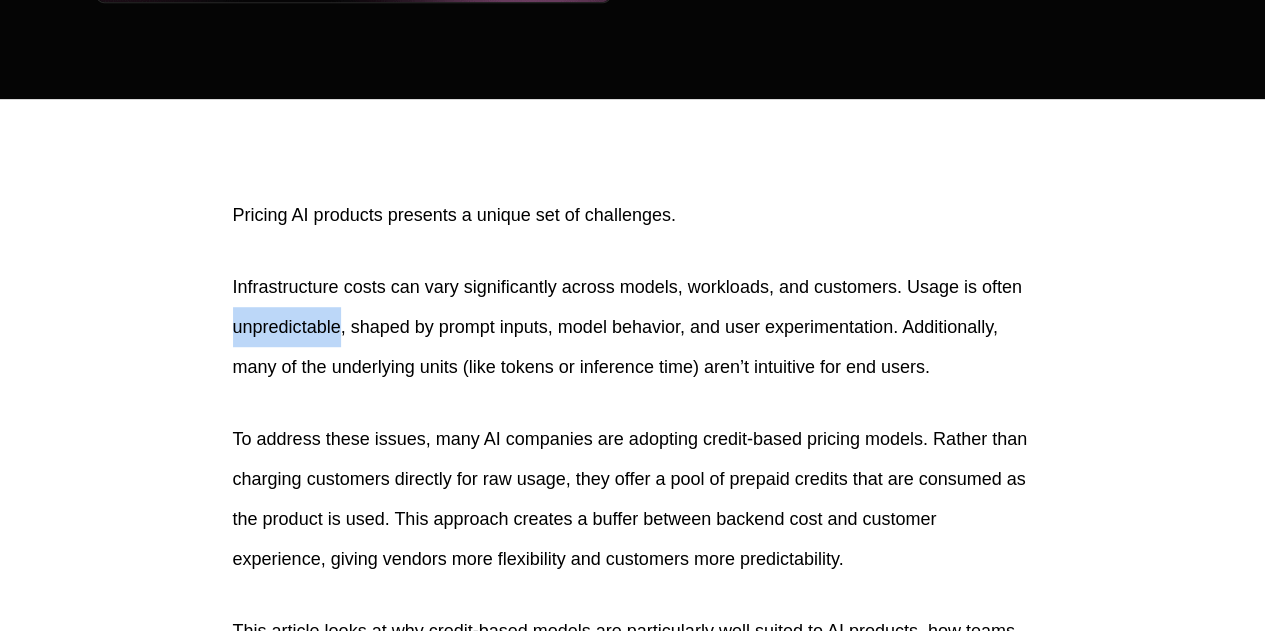 click on "Infrastructure costs can vary significantly across models, workloads, and customers. Usage is often unpredictable, shaped by prompt inputs, model behavior, and user experimentation. Additionally, many of the underlying units (like tokens or inference time) aren’t intuitive for end users." at bounding box center [633, 327] 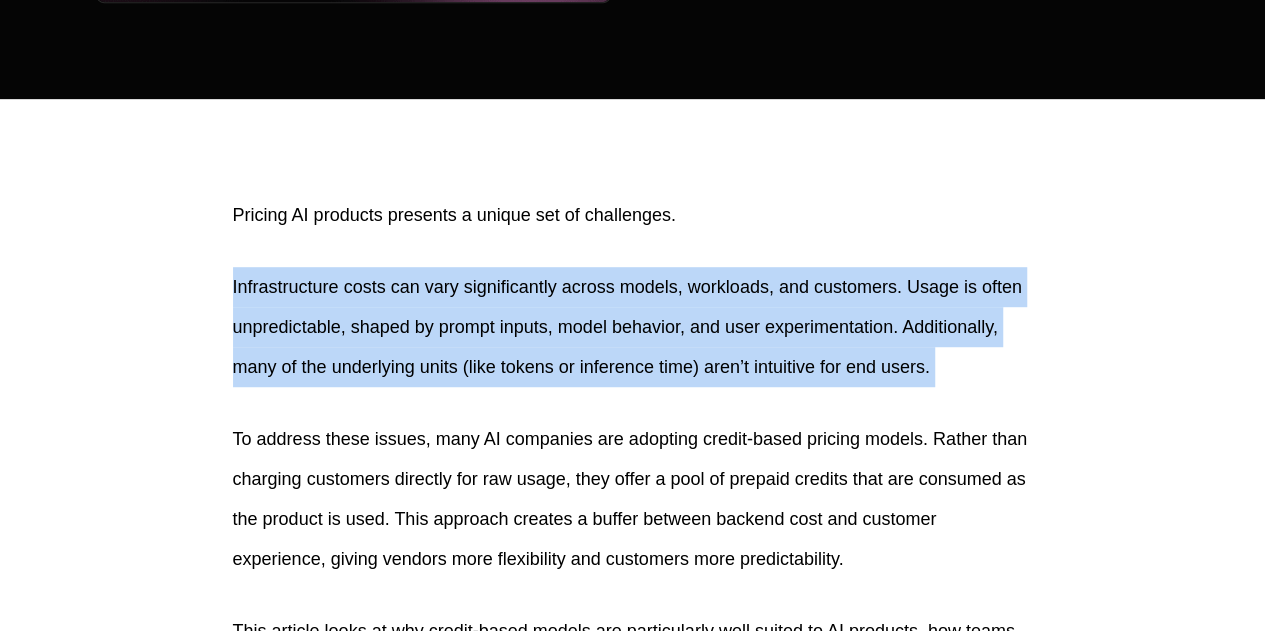 click on "Infrastructure costs can vary significantly across models, workloads, and customers. Usage is often unpredictable, shaped by prompt inputs, model behavior, and user experimentation. Additionally, many of the underlying units (like tokens or inference time) aren’t intuitive for end users." at bounding box center (633, 327) 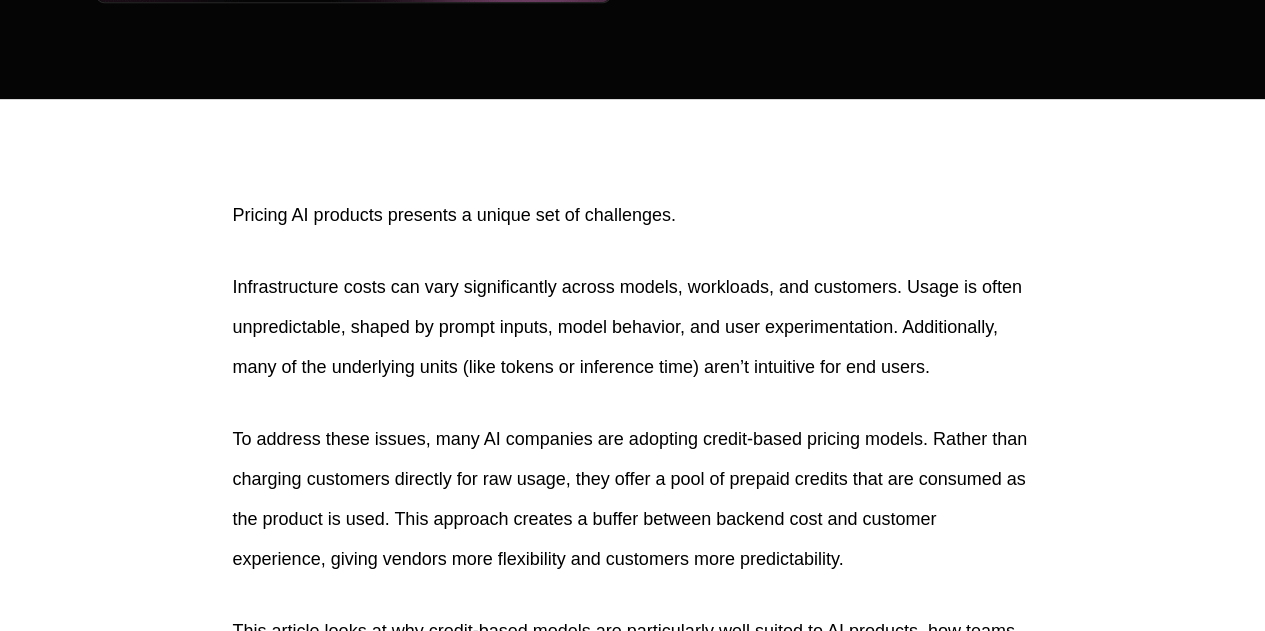 click on "Infrastructure costs can vary significantly across models, workloads, and customers. Usage is often unpredictable, shaped by prompt inputs, model behavior, and user experimentation. Additionally, many of the underlying units (like tokens or inference time) aren’t intuitive for end users." at bounding box center (633, 327) 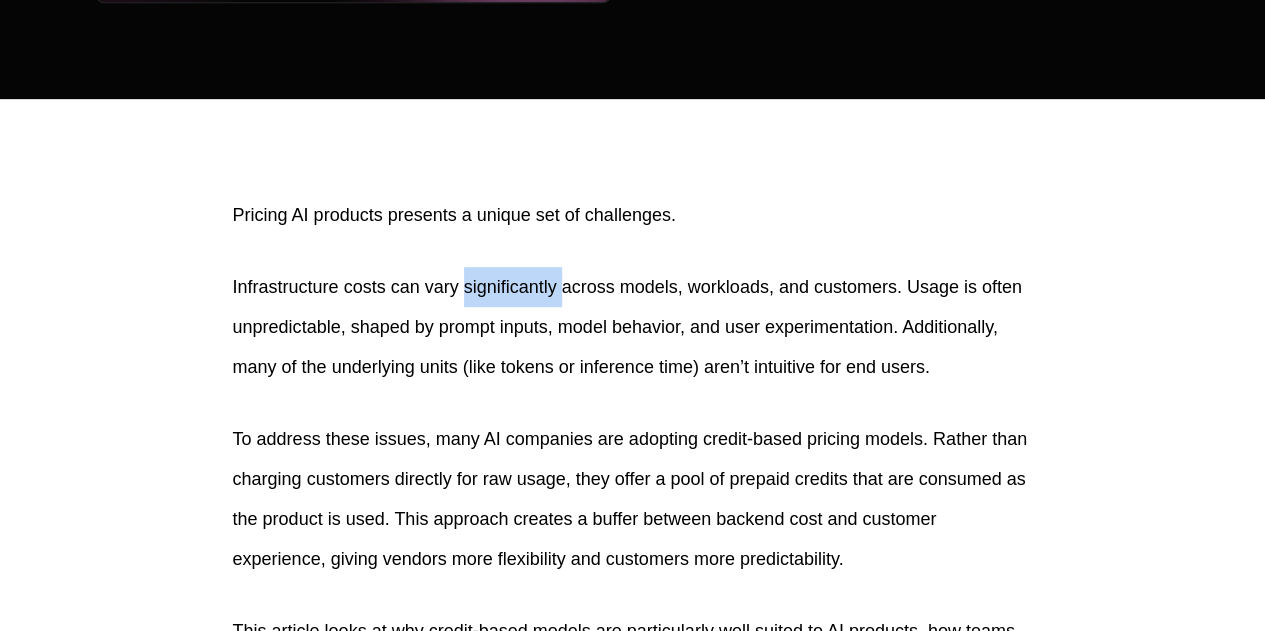 click on "Infrastructure costs can vary significantly across models, workloads, and customers. Usage is often unpredictable, shaped by prompt inputs, model behavior, and user experimentation. Additionally, many of the underlying units (like tokens or inference time) aren’t intuitive for end users." at bounding box center (633, 327) 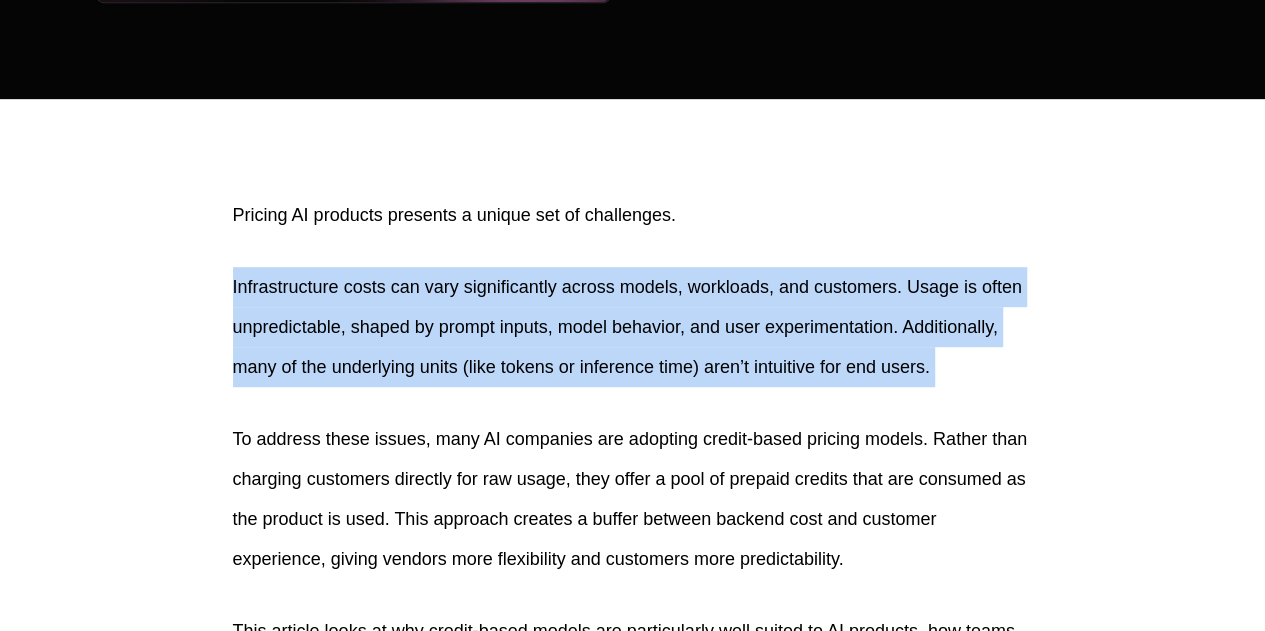 click on "Infrastructure costs can vary significantly across models, workloads, and customers. Usage is often unpredictable, shaped by prompt inputs, model behavior, and user experimentation. Additionally, many of the underlying units (like tokens or inference time) aren’t intuitive for end users." at bounding box center (633, 327) 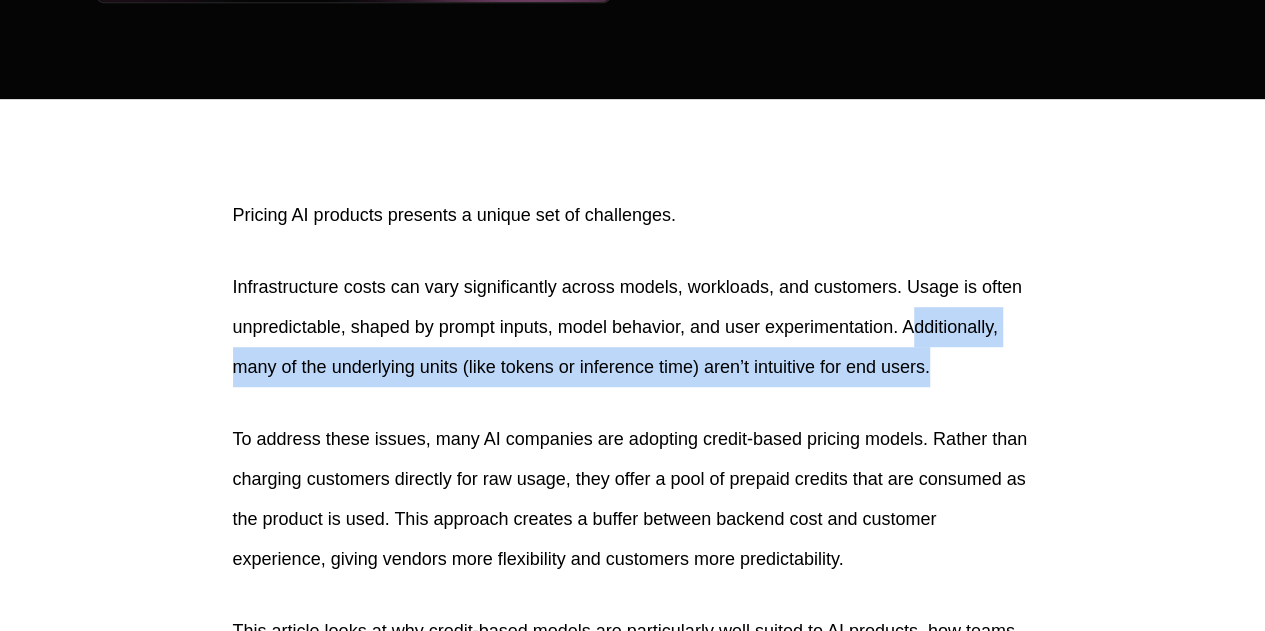 drag, startPoint x: 910, startPoint y: 315, endPoint x: 940, endPoint y: 369, distance: 61.77378 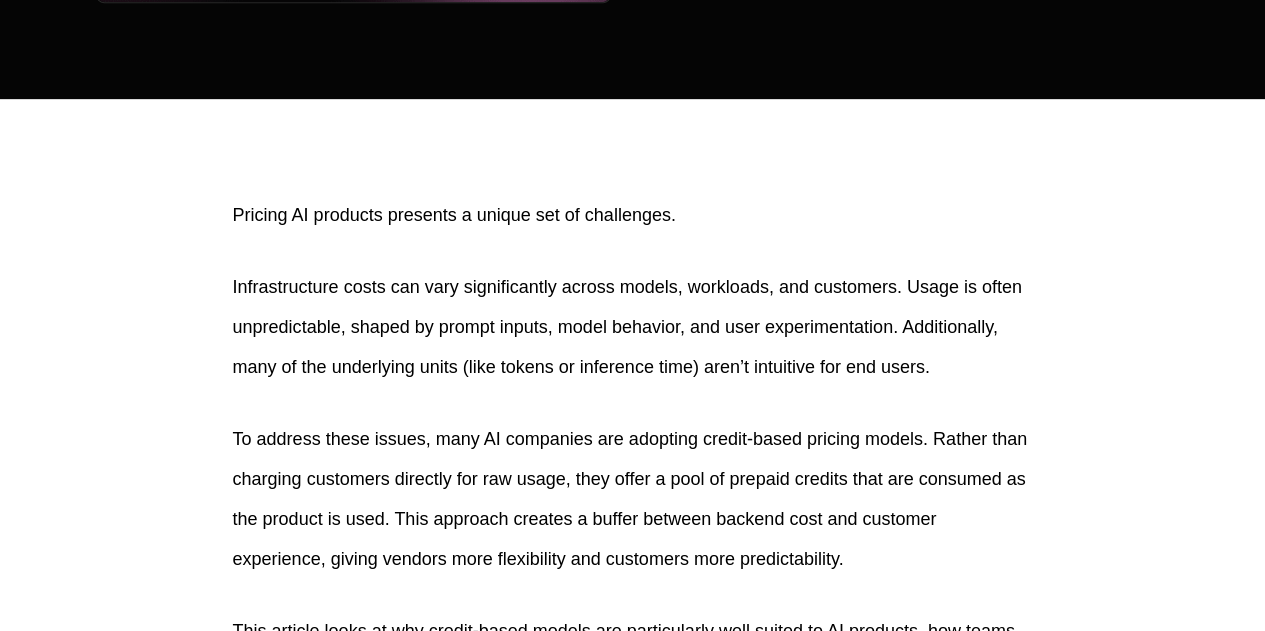 click on "Infrastructure costs can vary significantly across models, workloads, and customers. Usage is often unpredictable, shaped by prompt inputs, model behavior, and user experimentation. Additionally, many of the underlying units (like tokens or inference time) aren’t intuitive for end users." at bounding box center [633, 327] 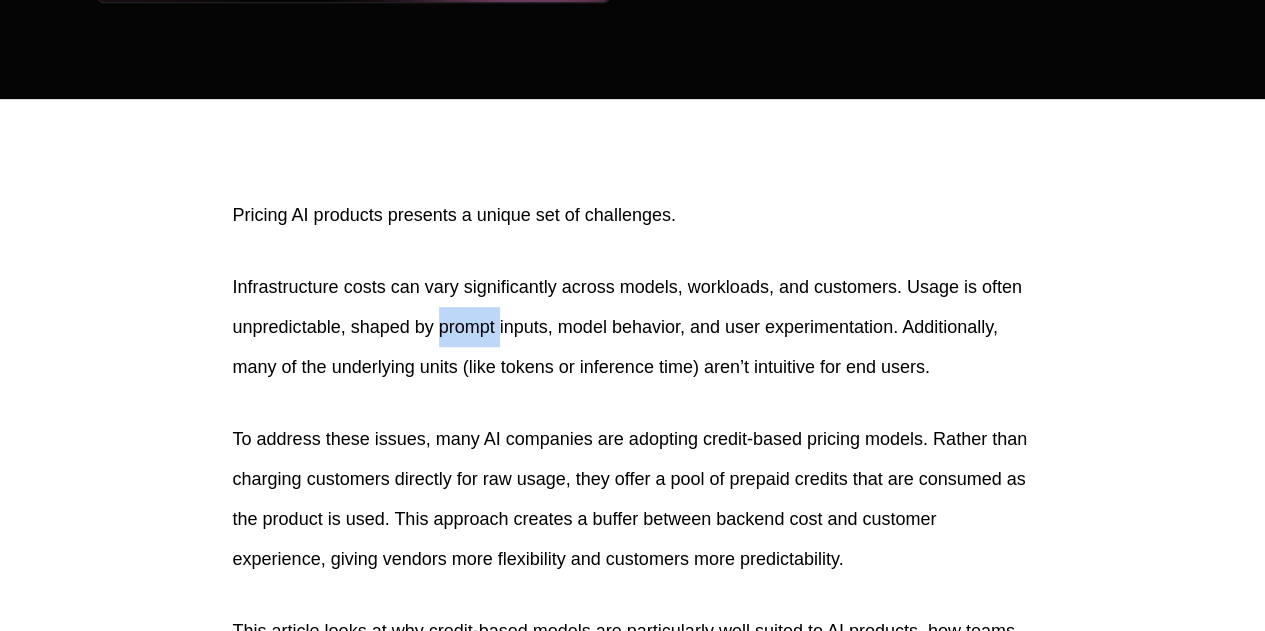 click on "Infrastructure costs can vary significantly across models, workloads, and customers. Usage is often unpredictable, shaped by prompt inputs, model behavior, and user experimentation. Additionally, many of the underlying units (like tokens or inference time) aren’t intuitive for end users." at bounding box center [633, 327] 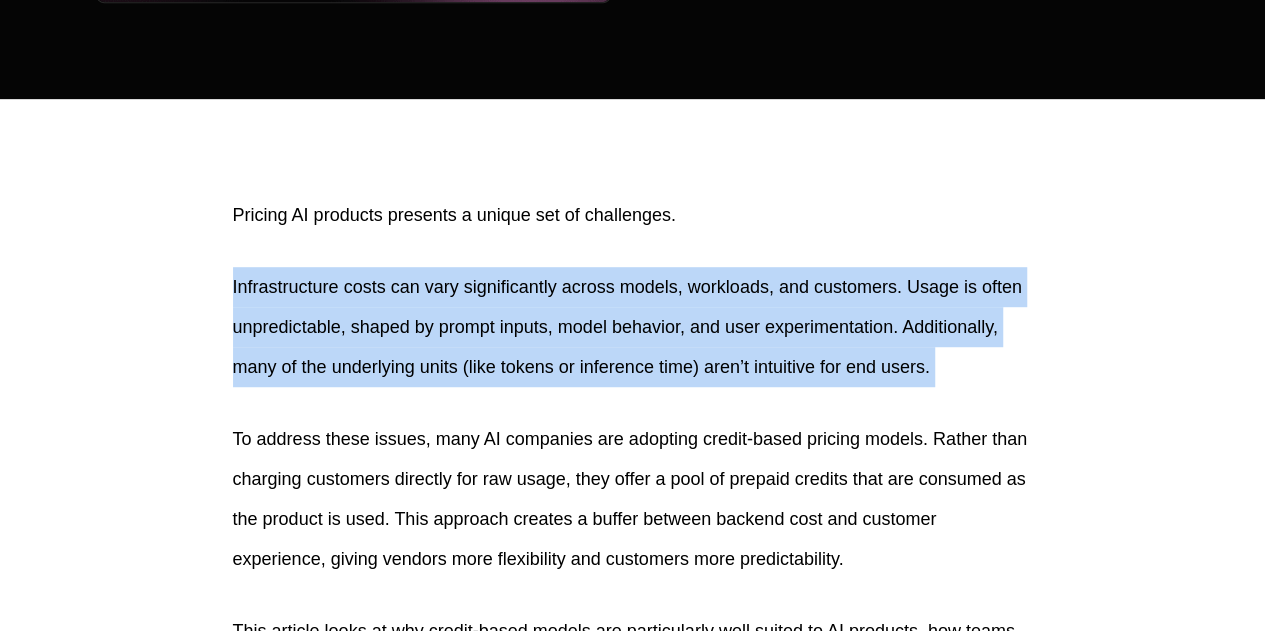 click on "Infrastructure costs can vary significantly across models, workloads, and customers. Usage is often unpredictable, shaped by prompt inputs, model behavior, and user experimentation. Additionally, many of the underlying units (like tokens or inference time) aren’t intuitive for end users." at bounding box center [633, 327] 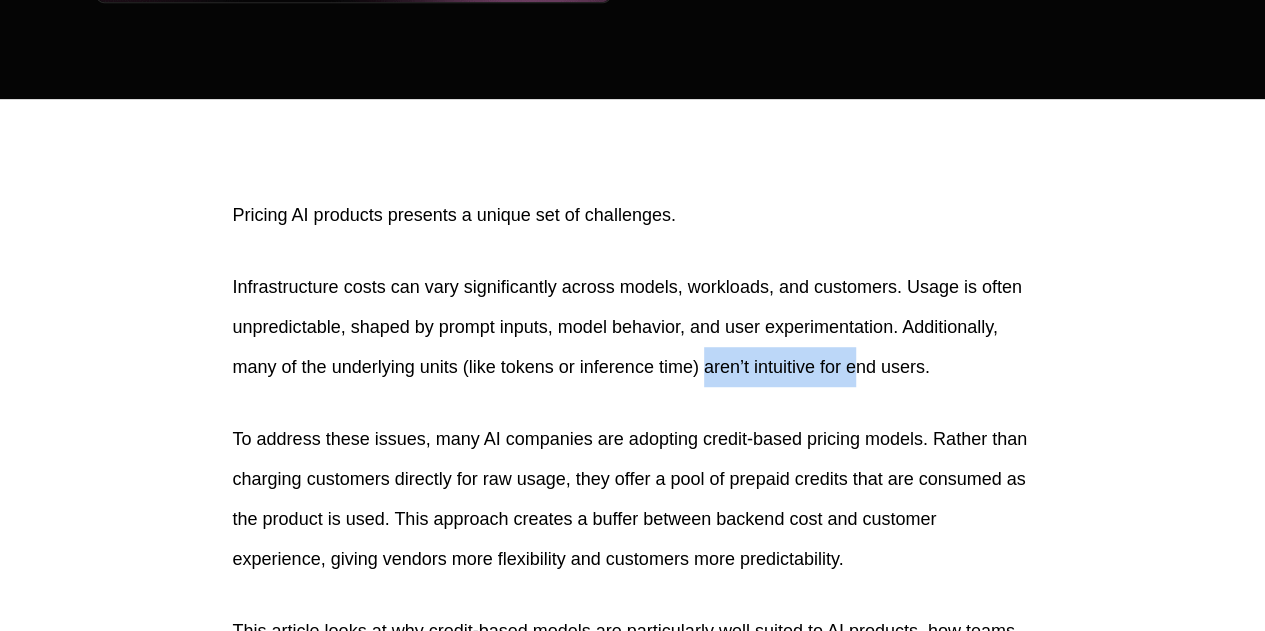 drag, startPoint x: 705, startPoint y: 361, endPoint x: 856, endPoint y: 385, distance: 152.89539 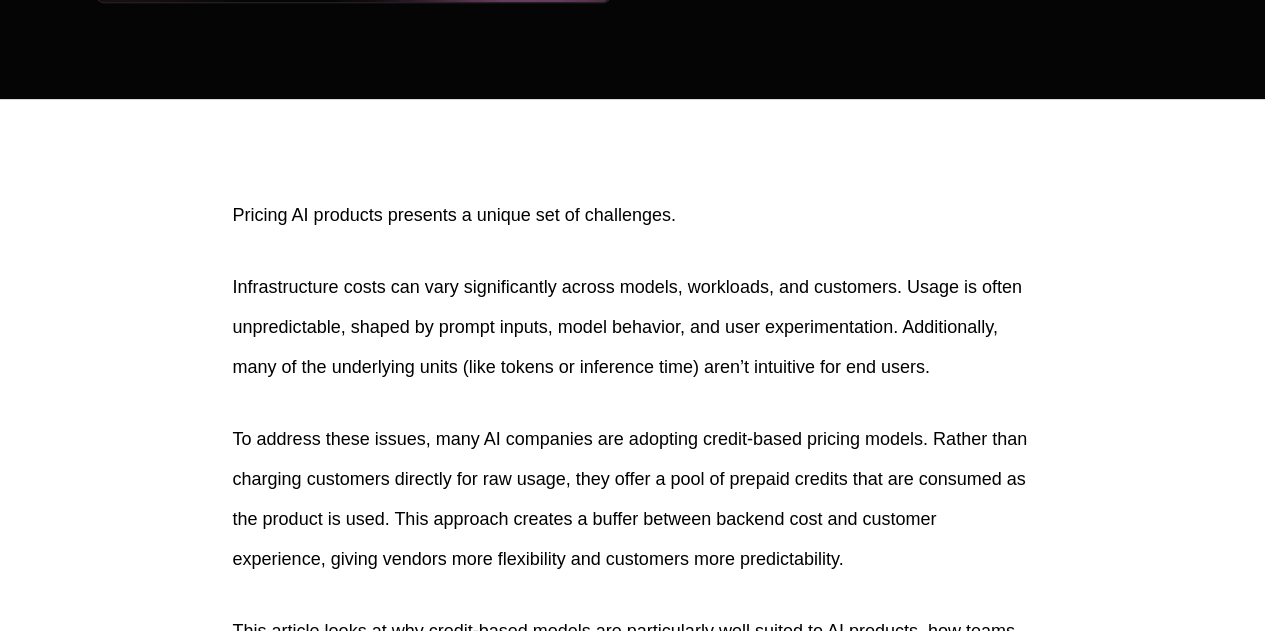 click on "Infrastructure costs can vary significantly across models, workloads, and customers. Usage is often unpredictable, shaped by prompt inputs, model behavior, and user experimentation. Additionally, many of the underlying units (like tokens or inference time) aren’t intuitive for end users." at bounding box center [633, 327] 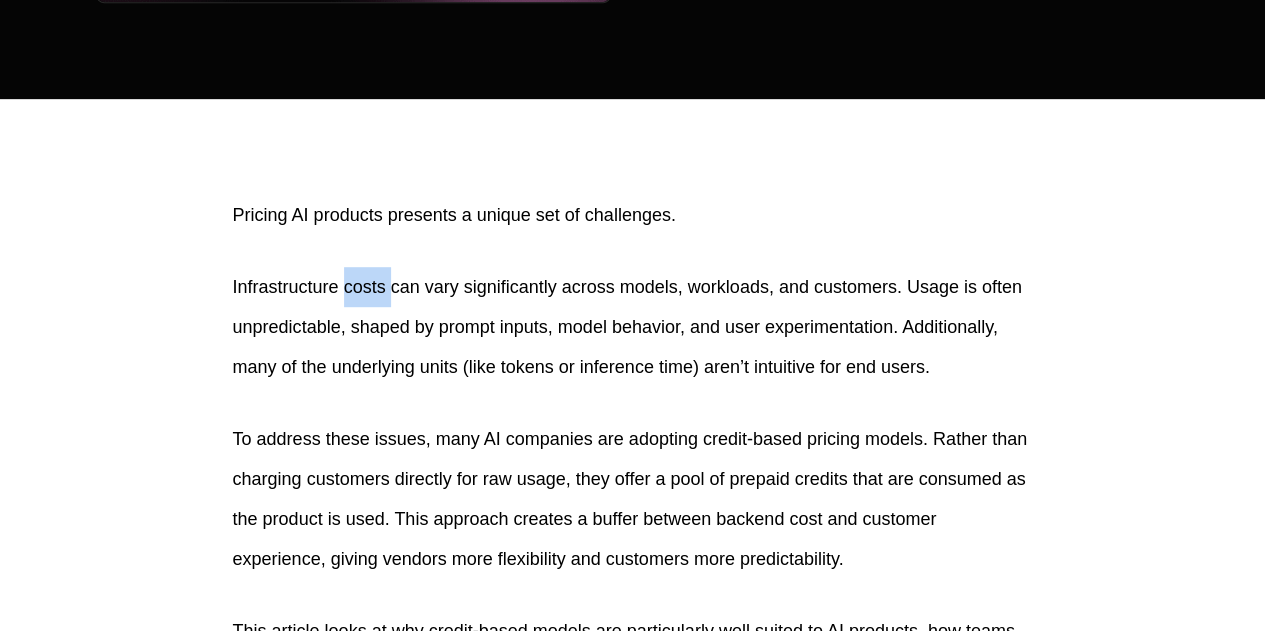 click on "Infrastructure costs can vary significantly across models, workloads, and customers. Usage is often unpredictable, shaped by prompt inputs, model behavior, and user experimentation. Additionally, many of the underlying units (like tokens or inference time) aren’t intuitive for end users." at bounding box center (633, 327) 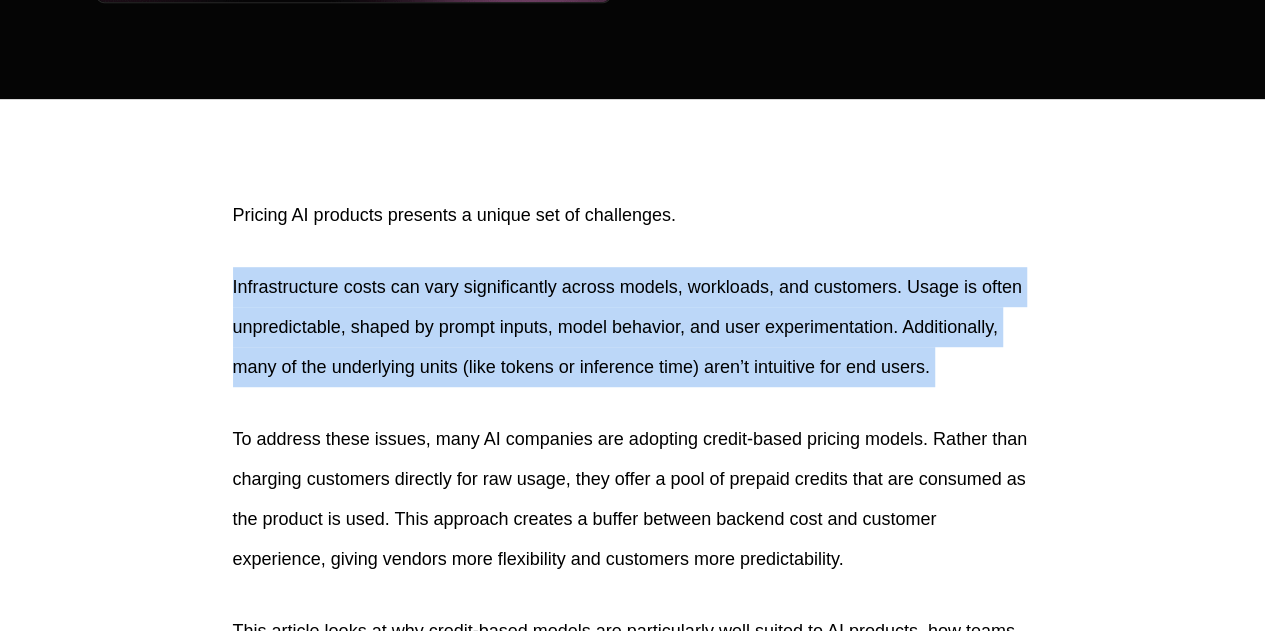 click on "Infrastructure costs can vary significantly across models, workloads, and customers. Usage is often unpredictable, shaped by prompt inputs, model behavior, and user experimentation. Additionally, many of the underlying units (like tokens or inference time) aren’t intuitive for end users." at bounding box center (633, 327) 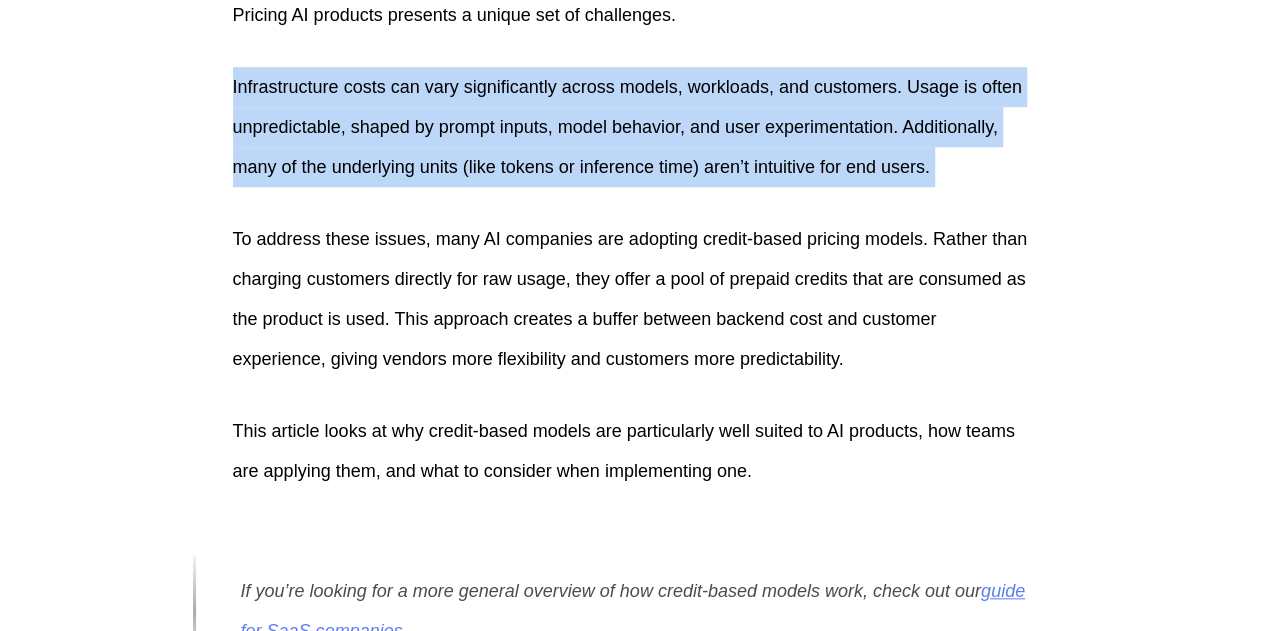 scroll, scrollTop: 800, scrollLeft: 0, axis: vertical 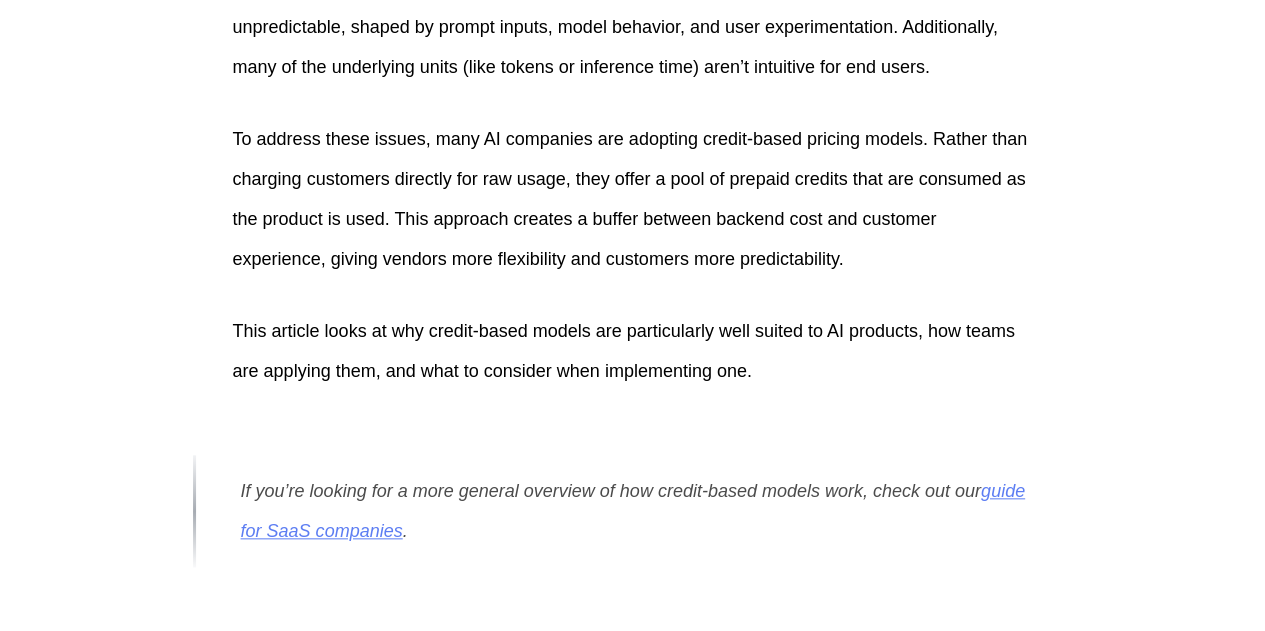 click on "This article looks at why credit-based models are particularly well suited to AI products, how teams are applying them, and what to consider when implementing one." at bounding box center (633, 351) 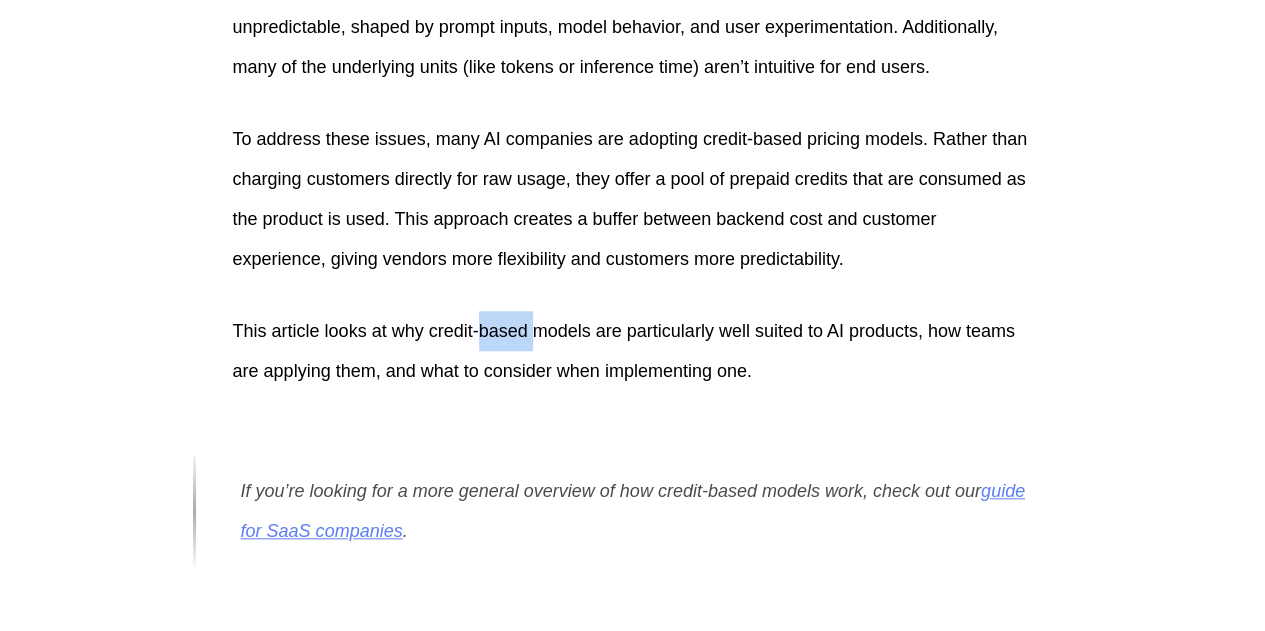 click on "This article looks at why credit-based models are particularly well suited to AI products, how teams are applying them, and what to consider when implementing one." at bounding box center [633, 351] 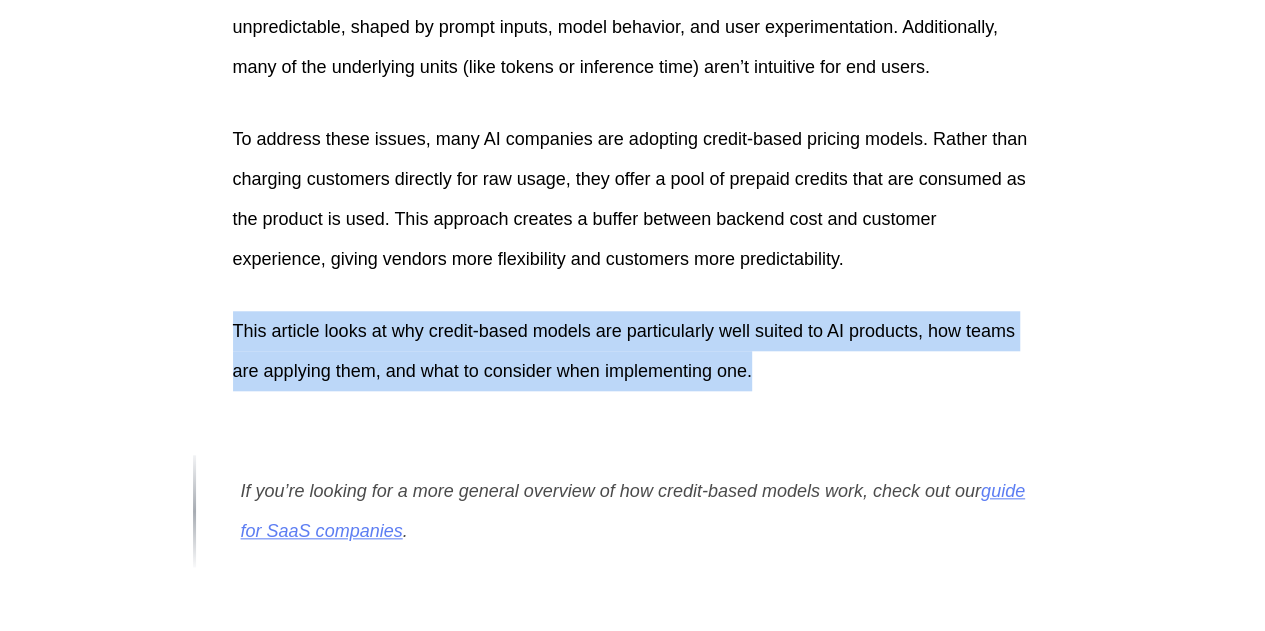 click on "This article looks at why credit-based models are particularly well suited to AI products, how teams are applying them, and what to consider when implementing one." at bounding box center [633, 351] 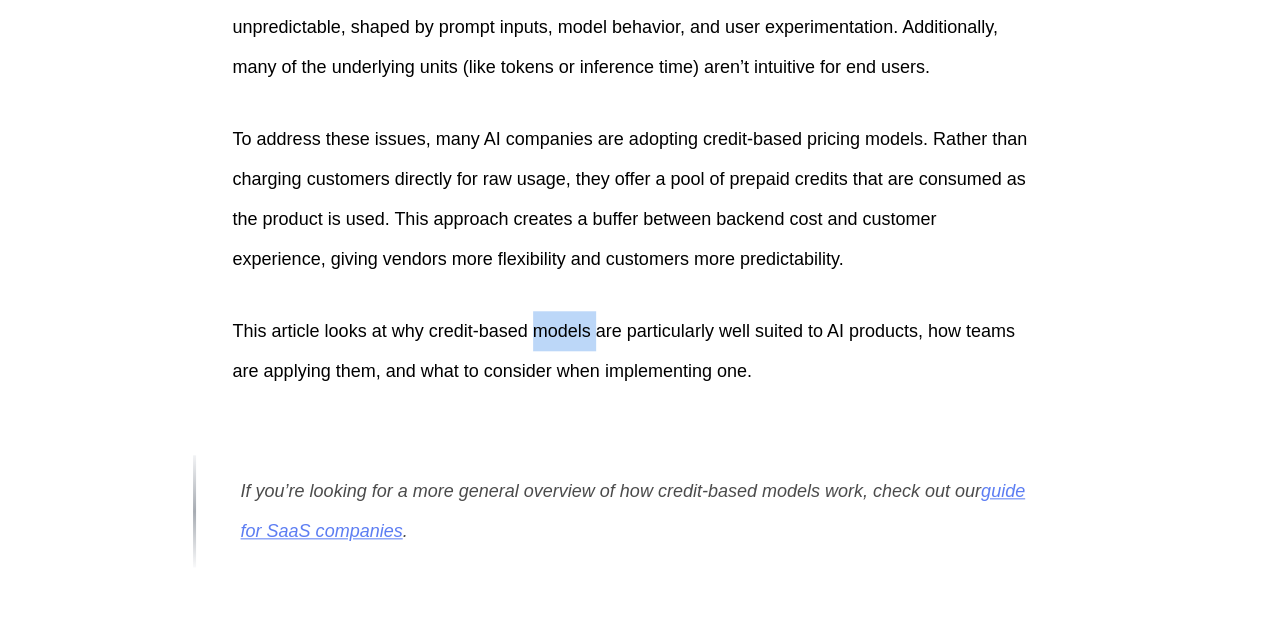 click on "This article looks at why credit-based models are particularly well suited to AI products, how teams are applying them, and what to consider when implementing one." at bounding box center [633, 351] 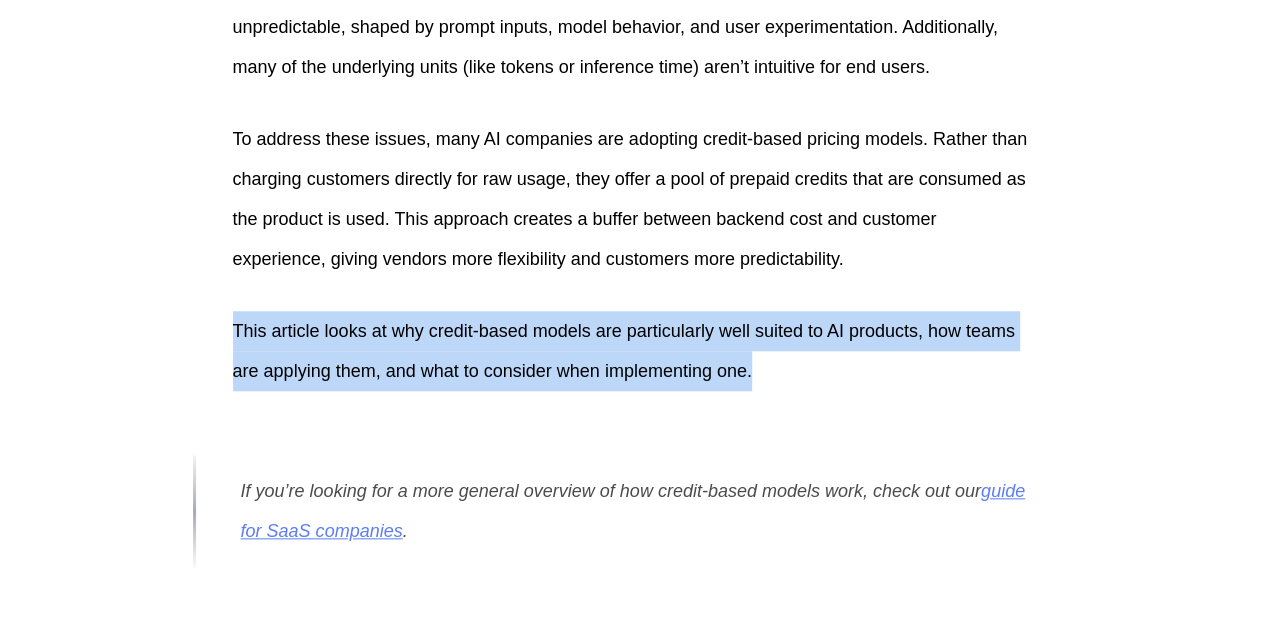 click on "This article looks at why credit-based models are particularly well suited to AI products, how teams are applying them, and what to consider when implementing one." at bounding box center (633, 351) 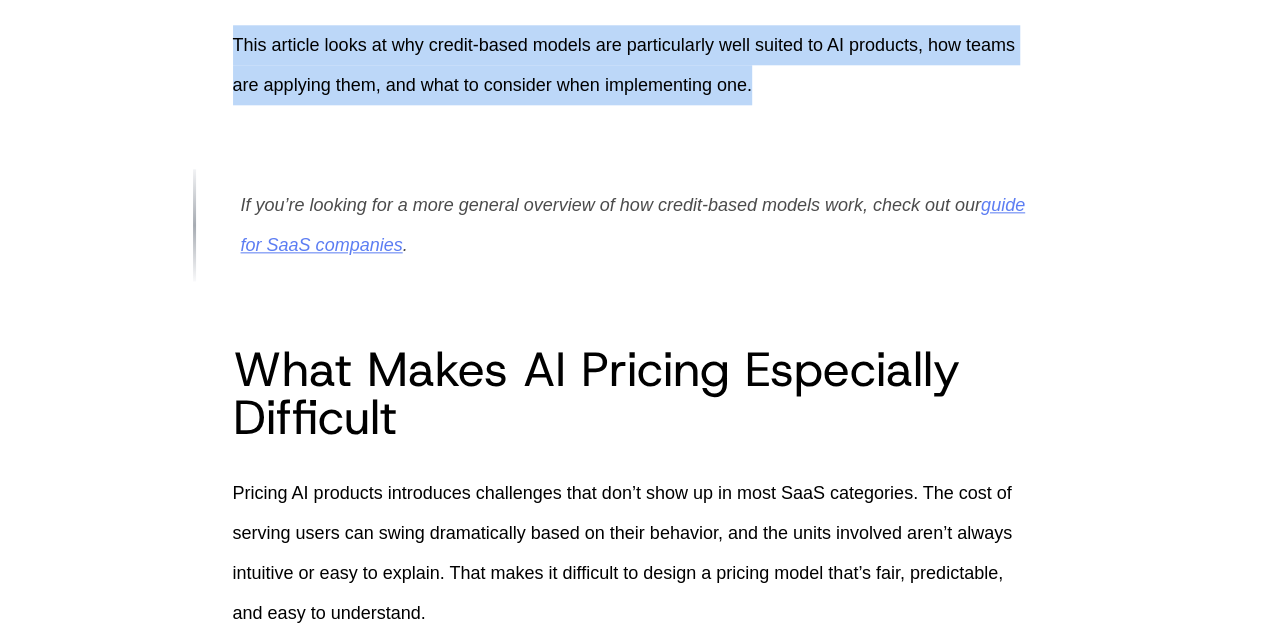 scroll, scrollTop: 1100, scrollLeft: 0, axis: vertical 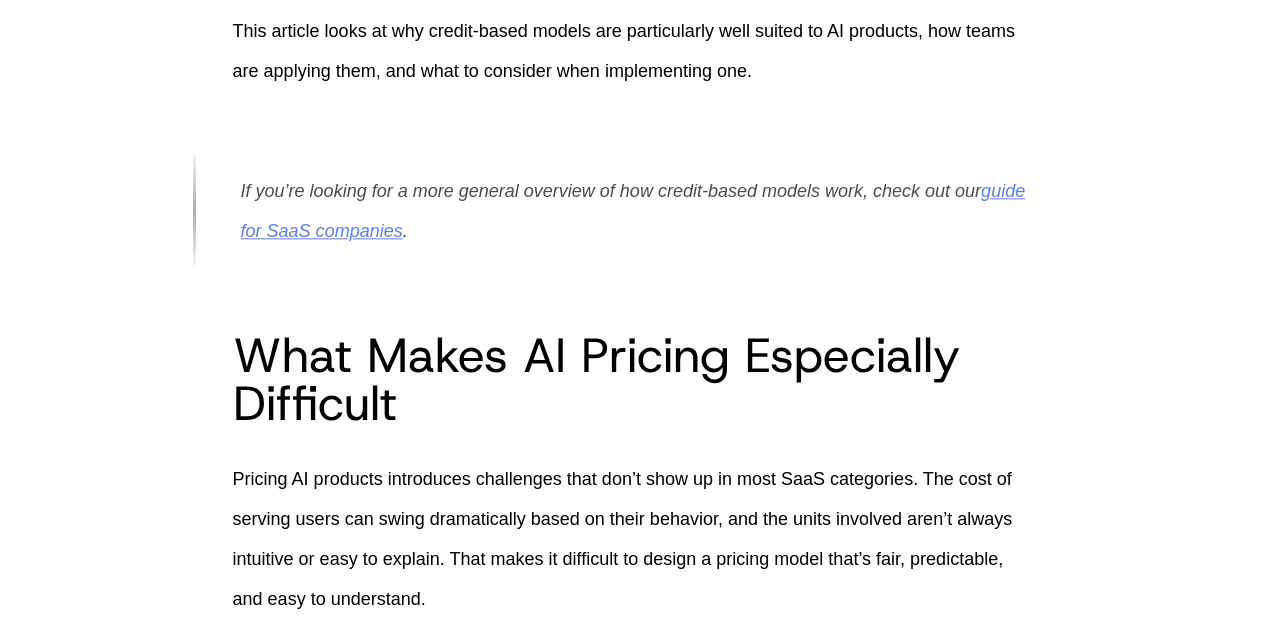 click on "What Makes AI Pricing Especially Difficult" at bounding box center (633, 379) 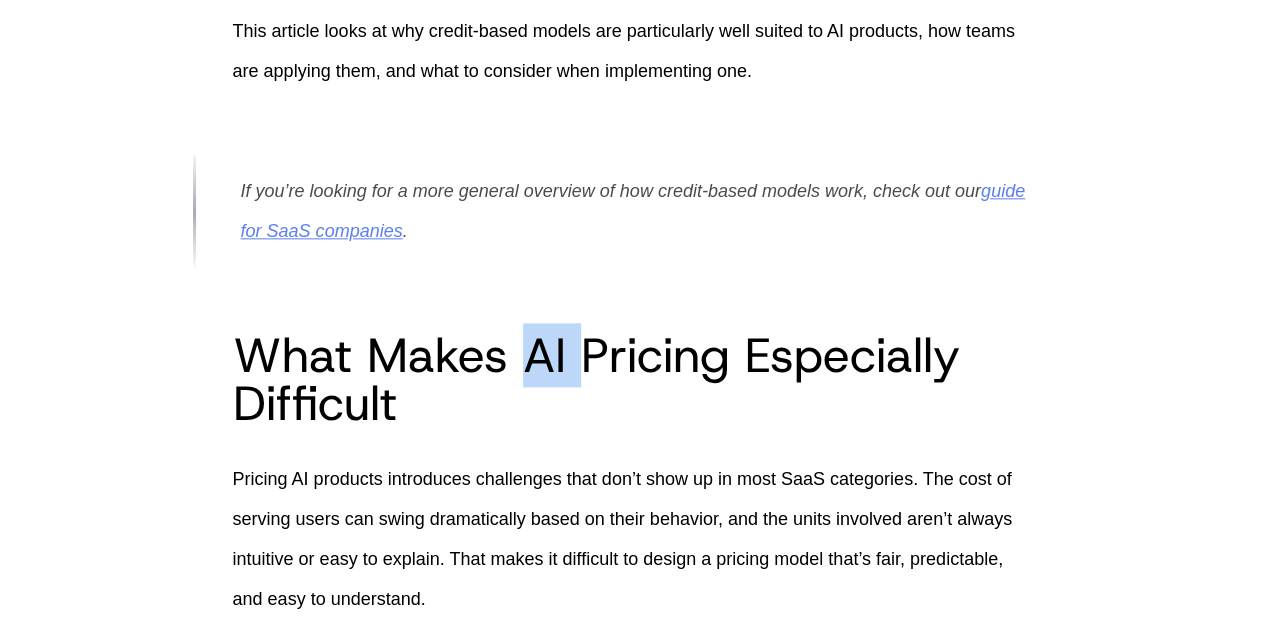 click on "What Makes AI Pricing Especially Difficult" at bounding box center [633, 379] 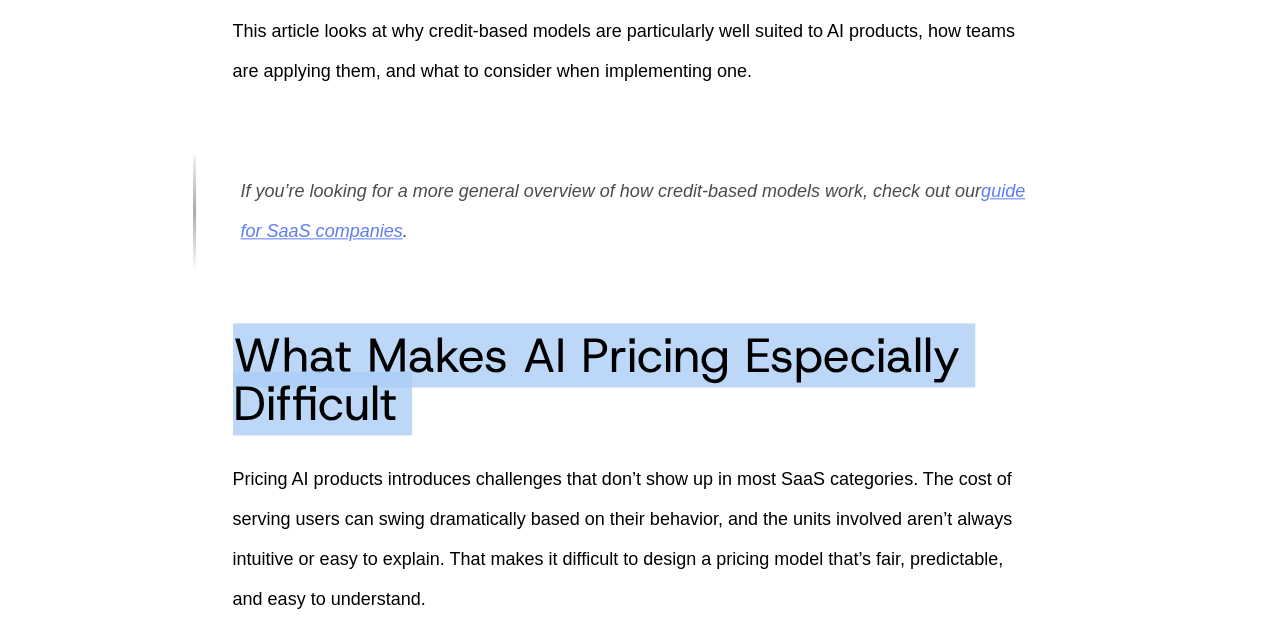 click on "What Makes AI Pricing Especially Difficult" at bounding box center [633, 379] 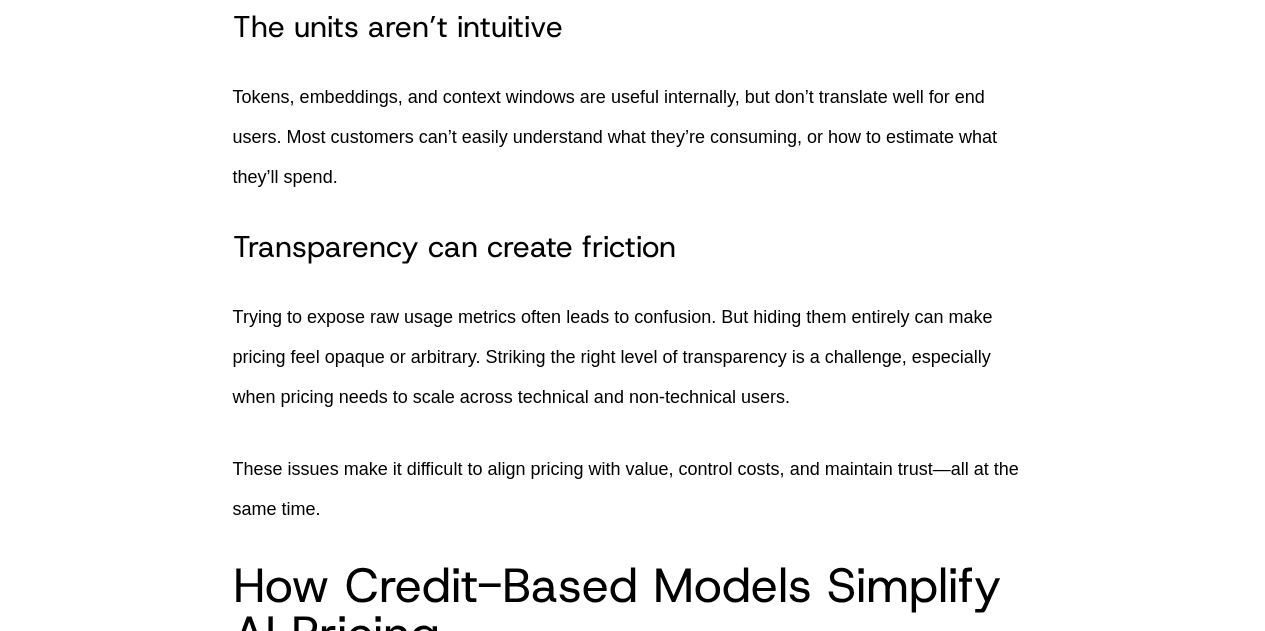 scroll, scrollTop: 2300, scrollLeft: 0, axis: vertical 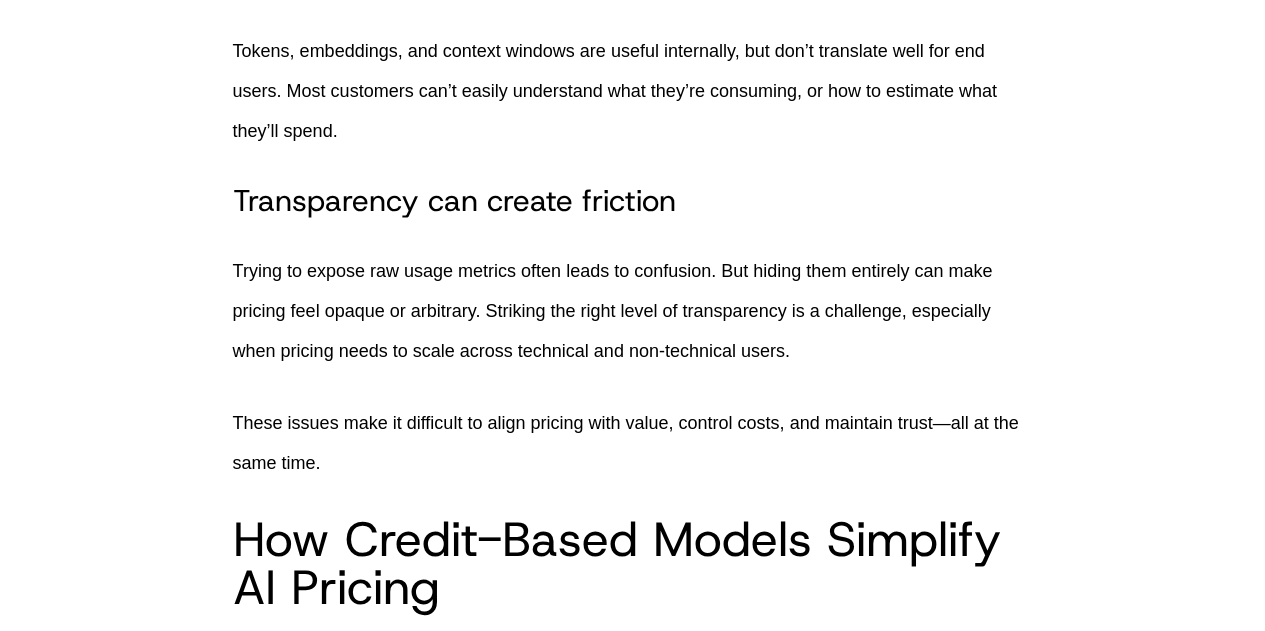 click on "Trying to expose raw usage metrics often leads to confusion. But hiding them entirely can make pricing feel opaque or arbitrary. Striking the right level of transparency is a challenge, especially when pricing needs to scale across technical and non-technical users." at bounding box center (633, 311) 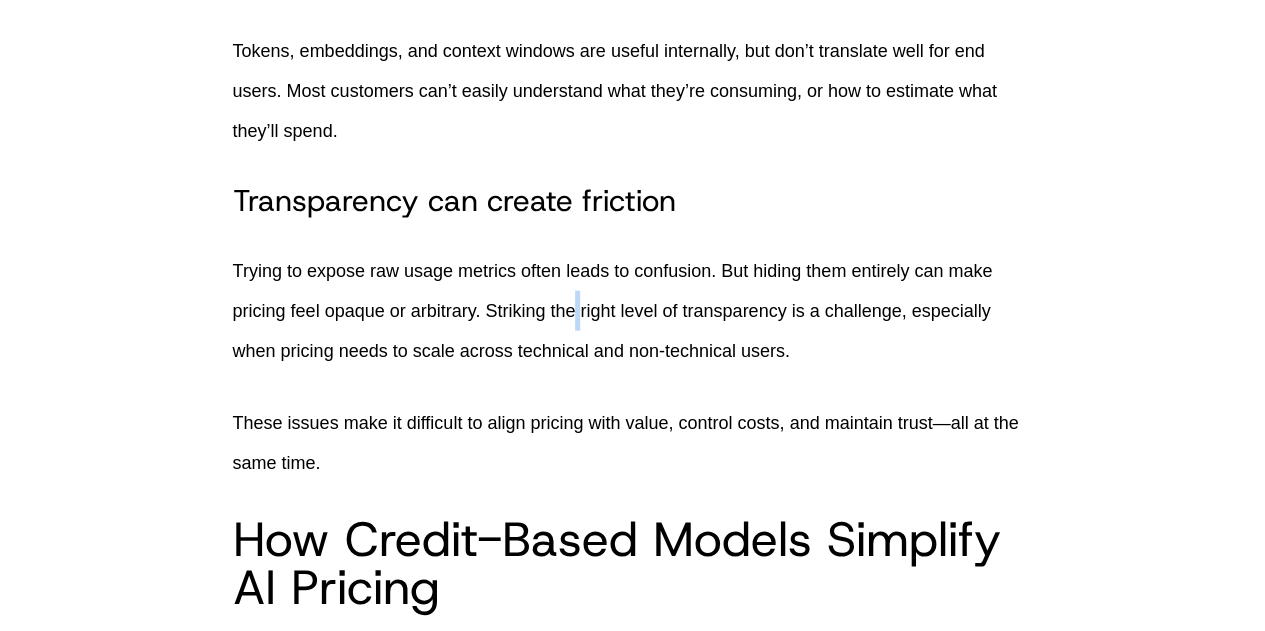 click on "Trying to expose raw usage metrics often leads to confusion. But hiding them entirely can make pricing feel opaque or arbitrary. Striking the right level of transparency is a challenge, especially when pricing needs to scale across technical and non-technical users." at bounding box center (633, 311) 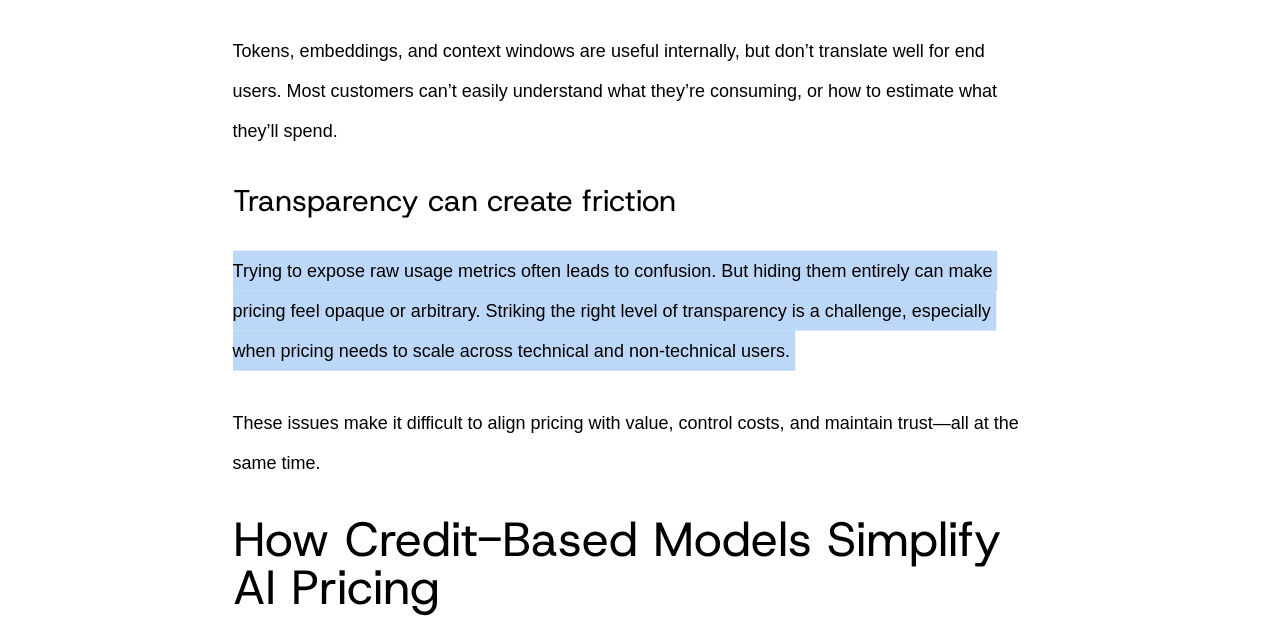 click on "Trying to expose raw usage metrics often leads to confusion. But hiding them entirely can make pricing feel opaque or arbitrary. Striking the right level of transparency is a challenge, especially when pricing needs to scale across technical and non-technical users." at bounding box center [633, 311] 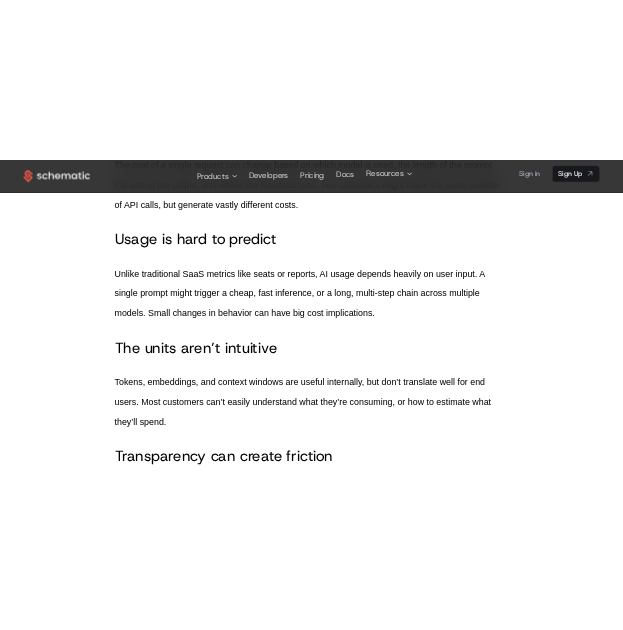 scroll, scrollTop: 1700, scrollLeft: 0, axis: vertical 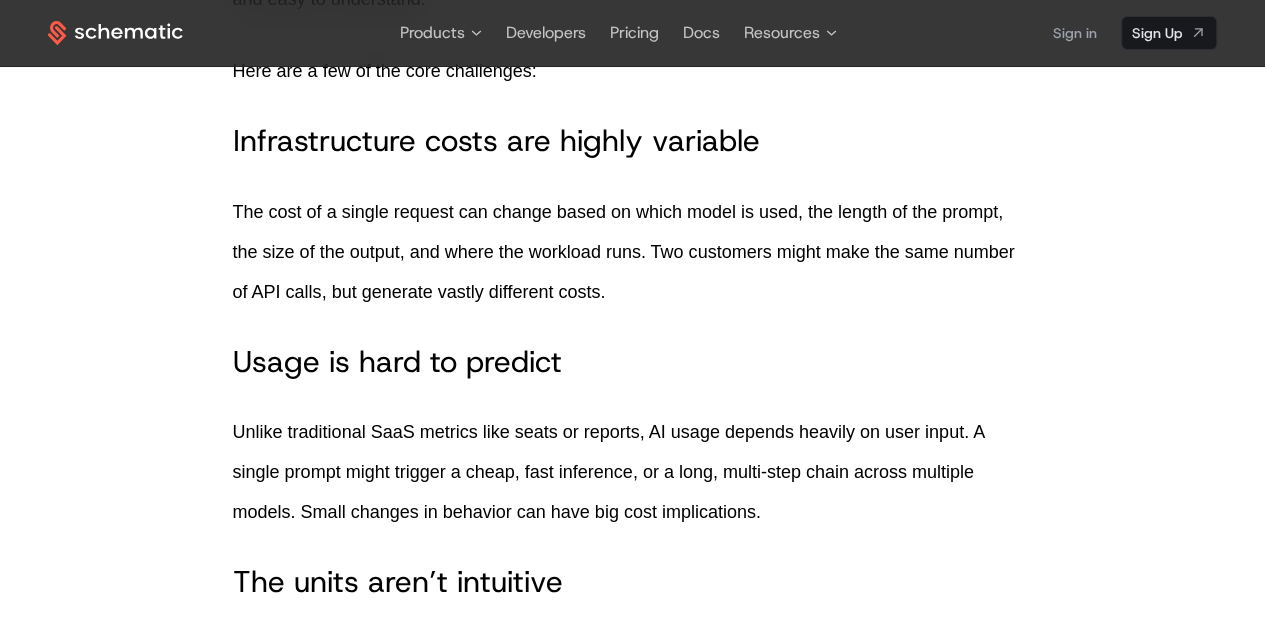 click on "Unlike traditional SaaS metrics like seats or reports, AI usage depends heavily on user input. A single prompt might trigger a cheap, fast inference, or a long, multi-step chain across multiple models. Small changes in behavior can have big cost implications." at bounding box center (633, 471) 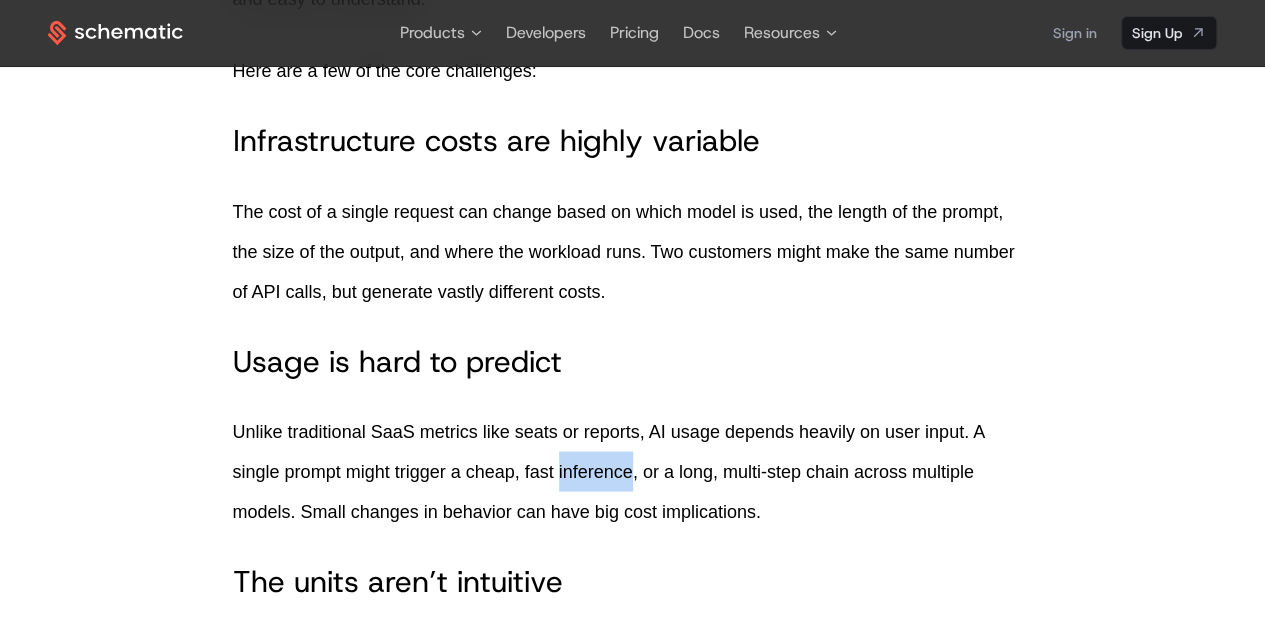 click on "Unlike traditional SaaS metrics like seats or reports, AI usage depends heavily on user input. A single prompt might trigger a cheap, fast inference, or a long, multi-step chain across multiple models. Small changes in behavior can have big cost implications." at bounding box center [633, 471] 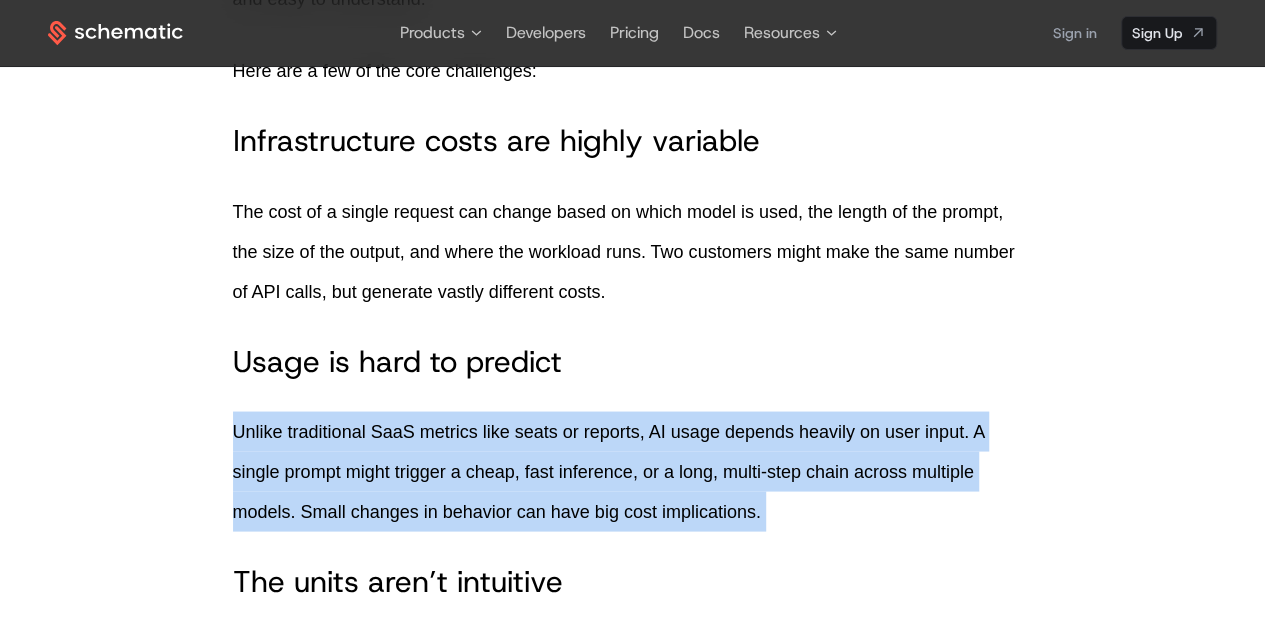 click on "Unlike traditional SaaS metrics like seats or reports, AI usage depends heavily on user input. A single prompt might trigger a cheap, fast inference, or a long, multi-step chain across multiple models. Small changes in behavior can have big cost implications." at bounding box center (633, 471) 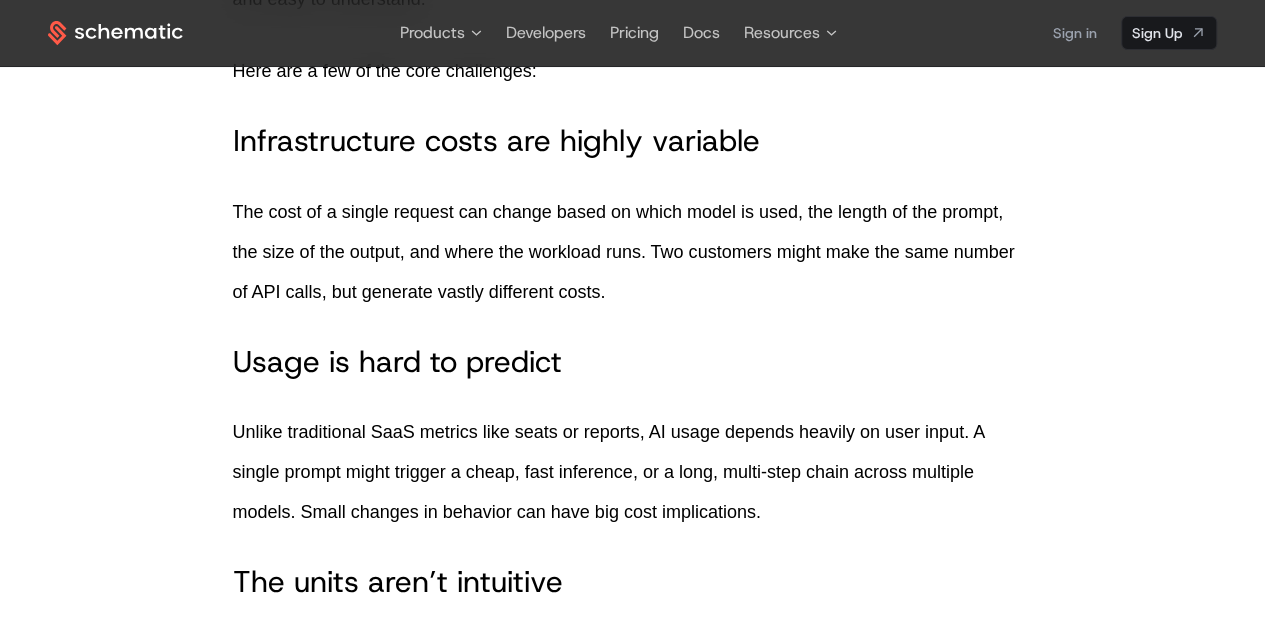 click on "Unlike traditional SaaS metrics like seats or reports, AI usage depends heavily on user input. A single prompt might trigger a cheap, fast inference, or a long, multi-step chain across multiple models. Small changes in behavior can have big cost implications." at bounding box center (633, 471) 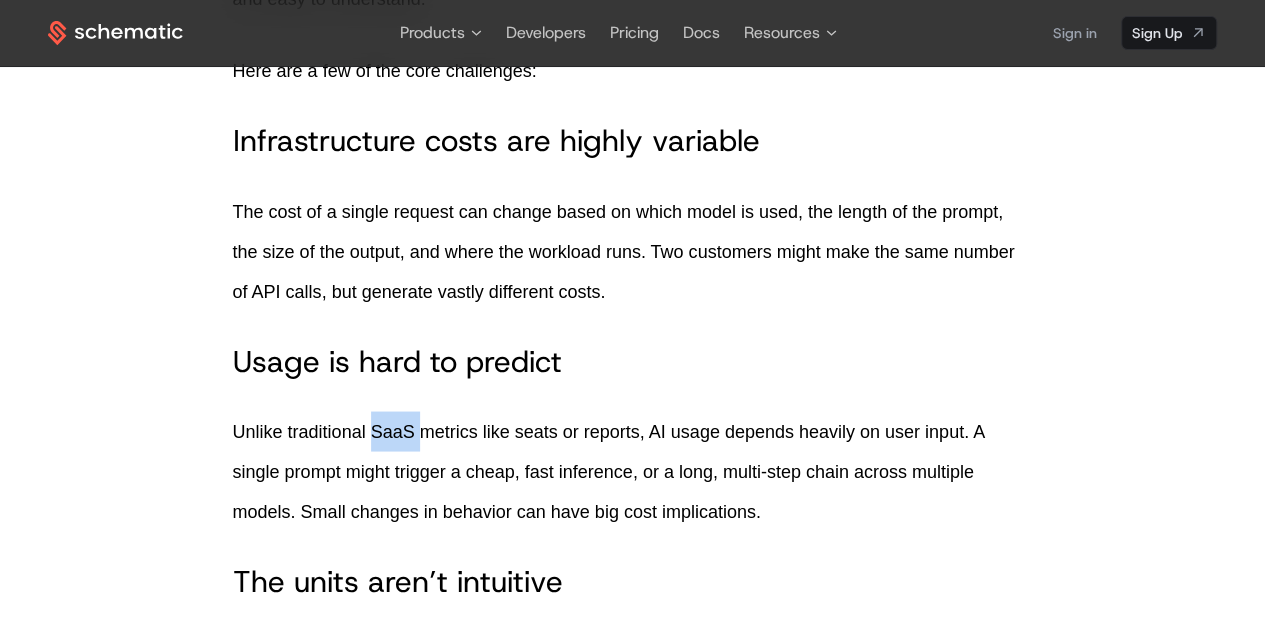 click on "Unlike traditional SaaS metrics like seats or reports, AI usage depends heavily on user input. A single prompt might trigger a cheap, fast inference, or a long, multi-step chain across multiple models. Small changes in behavior can have big cost implications." at bounding box center (633, 471) 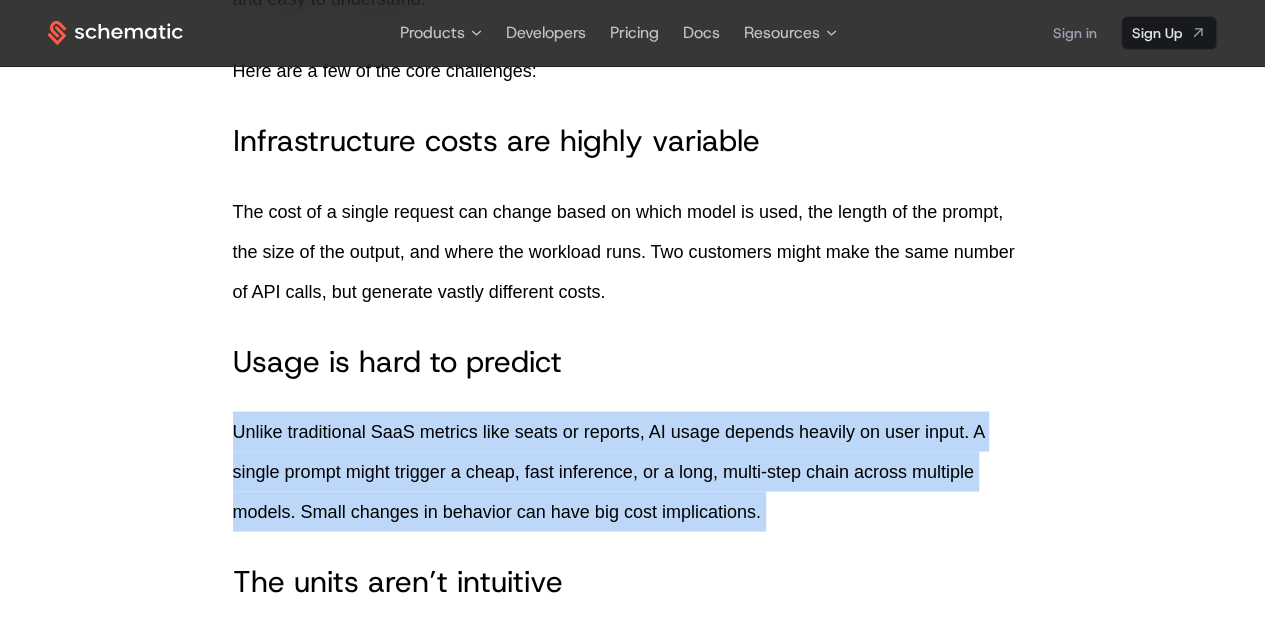 click on "Unlike traditional SaaS metrics like seats or reports, AI usage depends heavily on user input. A single prompt might trigger a cheap, fast inference, or a long, multi-step chain across multiple models. Small changes in behavior can have big cost implications." at bounding box center [633, 471] 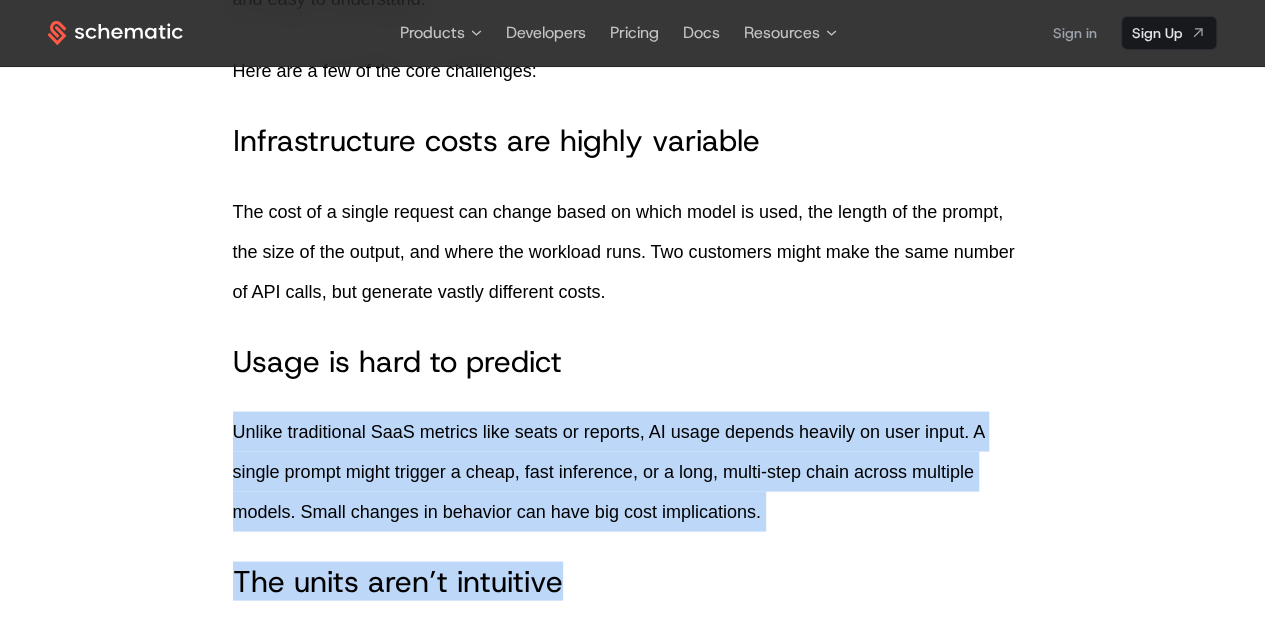 drag, startPoint x: 204, startPoint y: 431, endPoint x: 842, endPoint y: 531, distance: 645.7894 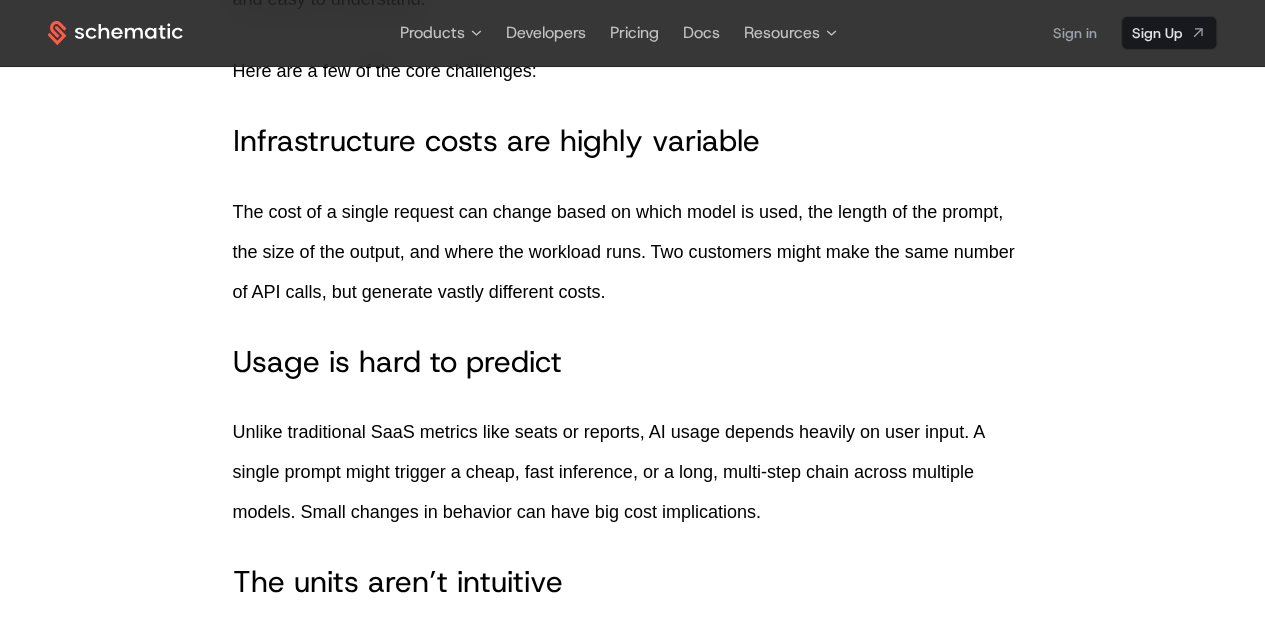click on "Unlike traditional SaaS metrics like seats or reports, AI usage depends heavily on user input. A single prompt might trigger a cheap, fast inference, or a long, multi-step chain across multiple models. Small changes in behavior can have big cost implications." at bounding box center (633, 471) 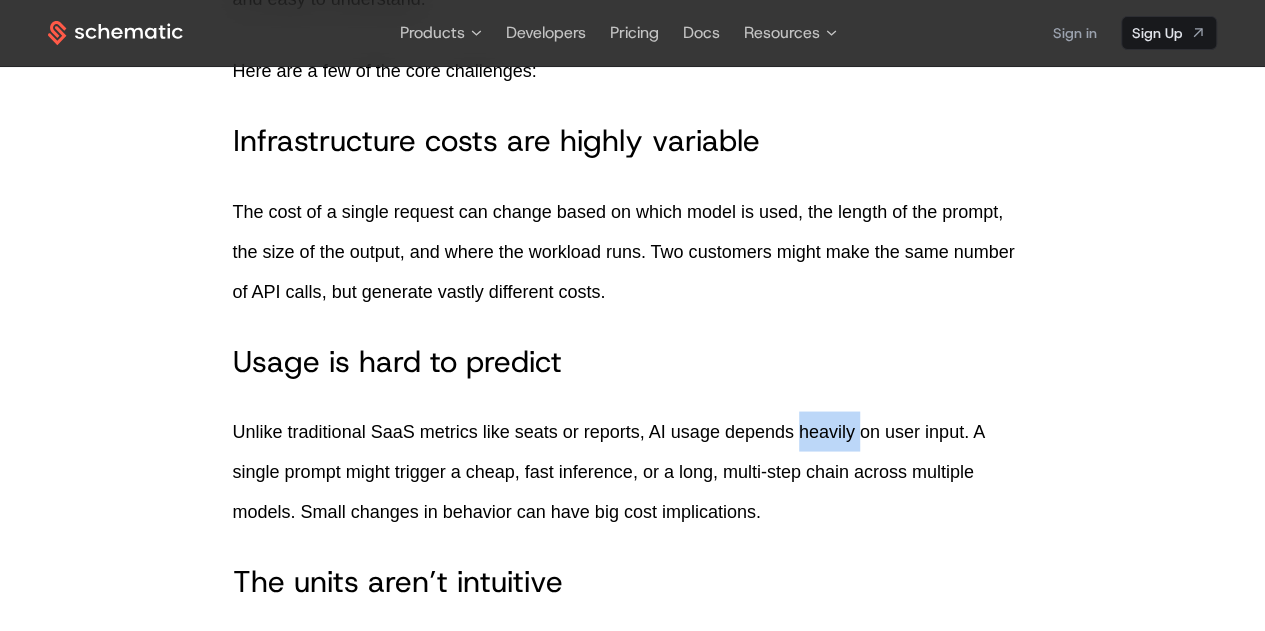 click on "Unlike traditional SaaS metrics like seats or reports, AI usage depends heavily on user input. A single prompt might trigger a cheap, fast inference, or a long, multi-step chain across multiple models. Small changes in behavior can have big cost implications." at bounding box center (633, 471) 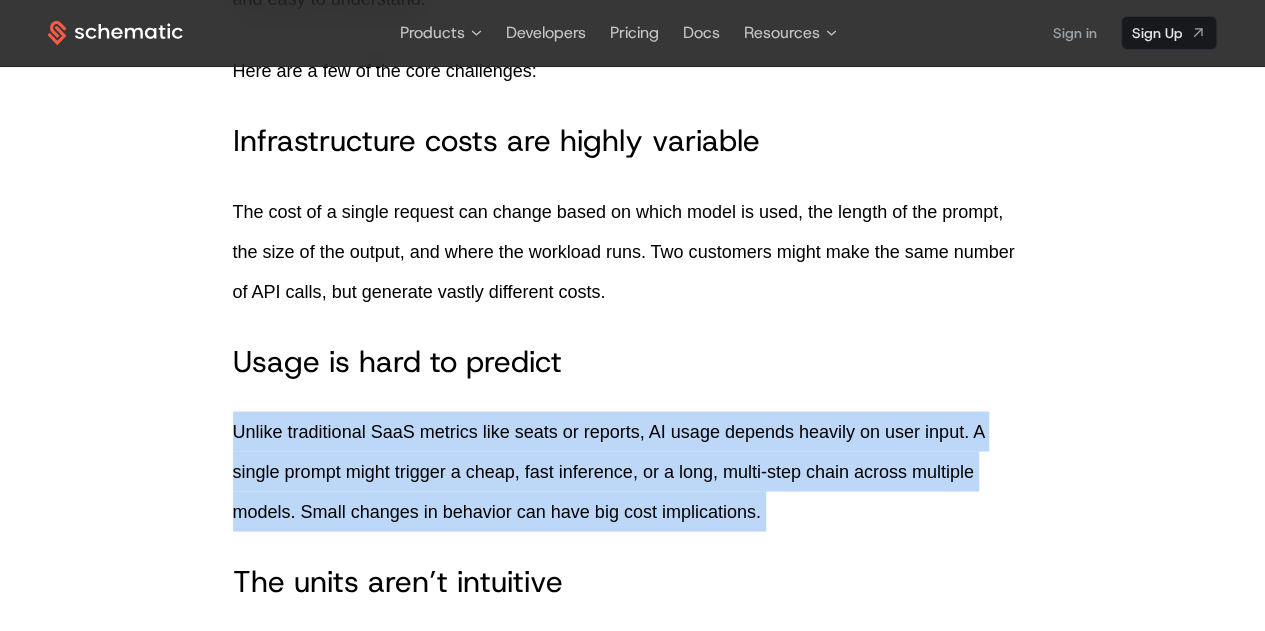 click on "Unlike traditional SaaS metrics like seats or reports, AI usage depends heavily on user input. A single prompt might trigger a cheap, fast inference, or a long, multi-step chain across multiple models. Small changes in behavior can have big cost implications." at bounding box center (633, 471) 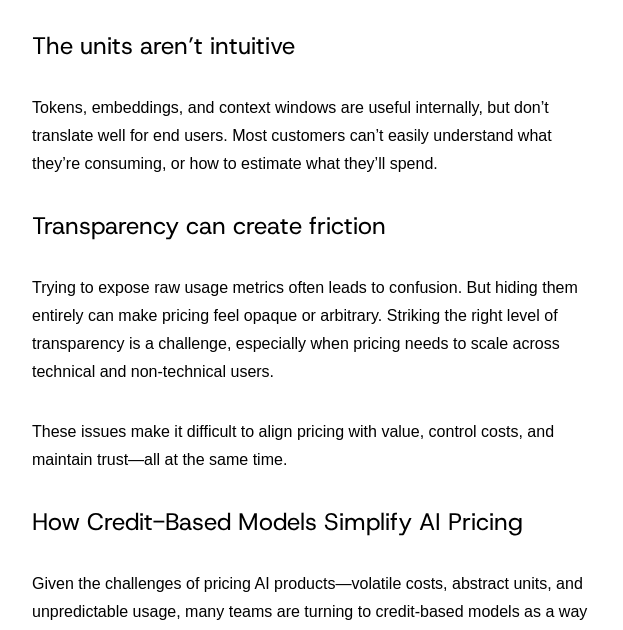 scroll, scrollTop: 1900, scrollLeft: 0, axis: vertical 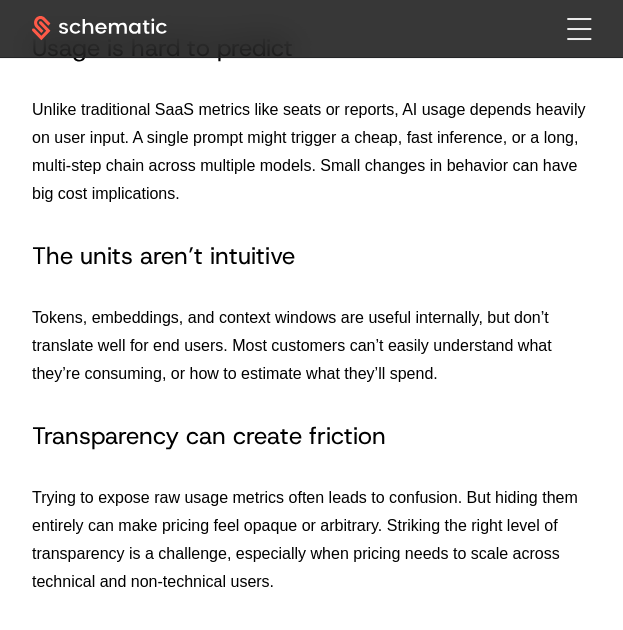 click on "Tokens, embeddings, and context windows are useful internally, but don’t translate well for end users. Most customers can’t easily understand what they’re consuming, or how to estimate what they’ll spend." at bounding box center [311, 346] 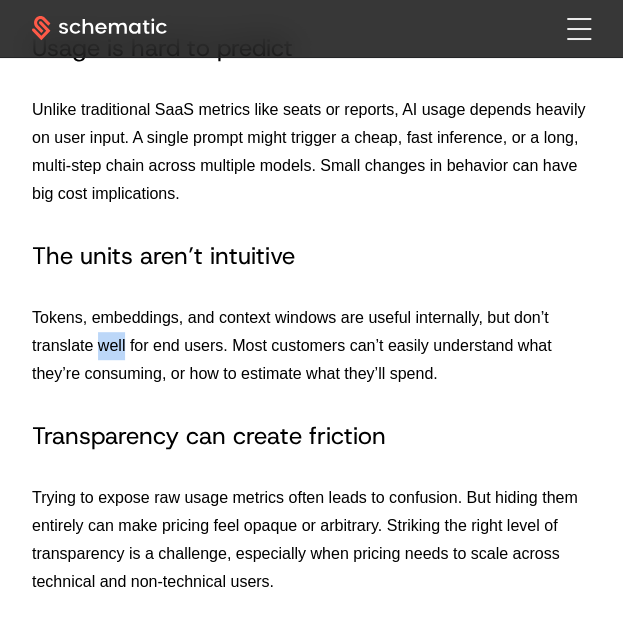 click on "Tokens, embeddings, and context windows are useful internally, but don’t translate well for end users. Most customers can’t easily understand what they’re consuming, or how to estimate what they’ll spend." at bounding box center [311, 346] 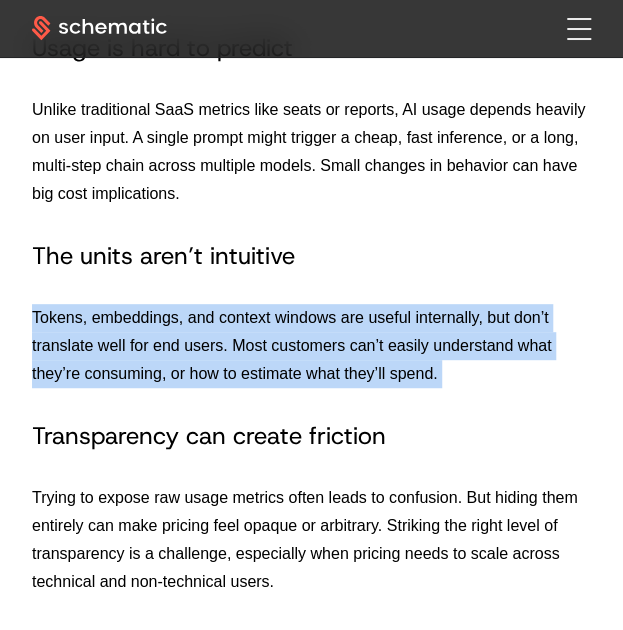 drag, startPoint x: 110, startPoint y: 339, endPoint x: 134, endPoint y: 336, distance: 24.186773 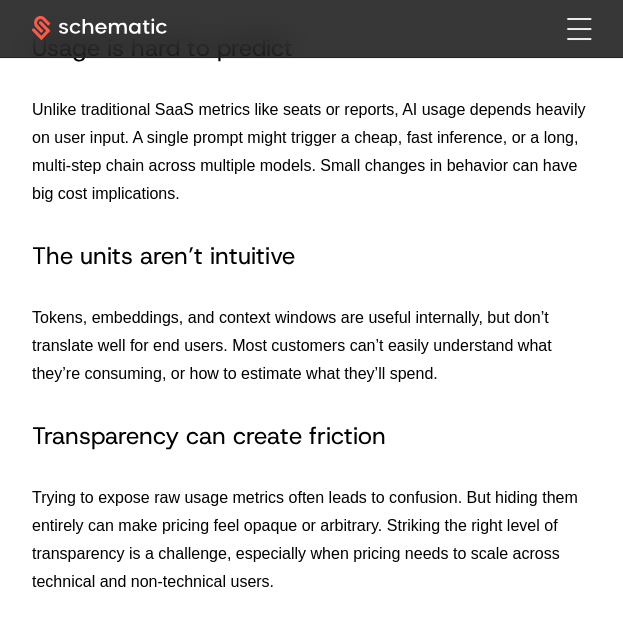 click on "Tokens, embeddings, and context windows are useful internally, but don’t translate well for end users. Most customers can’t easily understand what they’re consuming, or how to estimate what they’ll spend." at bounding box center (311, 346) 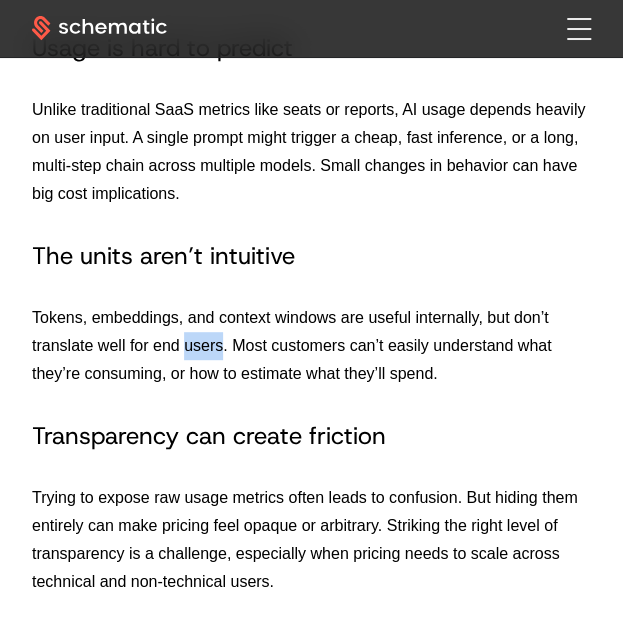 click on "Tokens, embeddings, and context windows are useful internally, but don’t translate well for end users. Most customers can’t easily understand what they’re consuming, or how to estimate what they’ll spend." at bounding box center [311, 346] 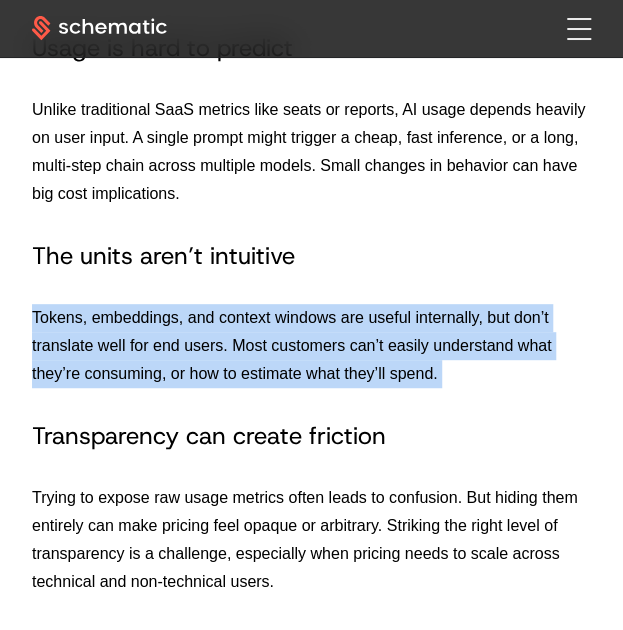 click on "Tokens, embeddings, and context windows are useful internally, but don’t translate well for end users. Most customers can’t easily understand what they’re consuming, or how to estimate what they’ll spend." at bounding box center [311, 346] 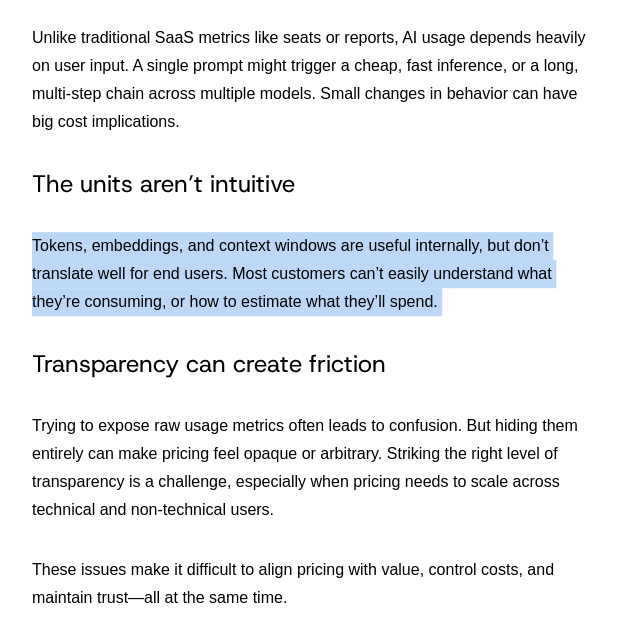scroll, scrollTop: 2000, scrollLeft: 0, axis: vertical 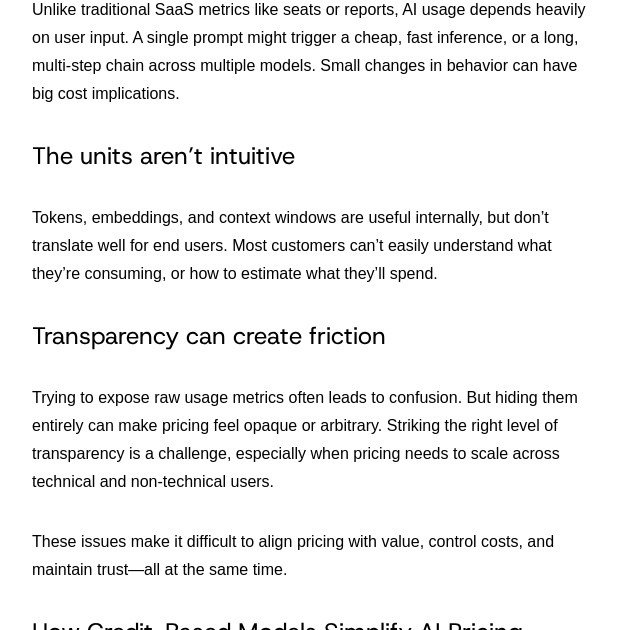 click on "Trying to expose raw usage metrics often leads to confusion. But hiding them entirely can make pricing feel opaque or arbitrary. Striking the right level of transparency is a challenge, especially when pricing needs to scale across technical and non-technical users." at bounding box center [311, 440] 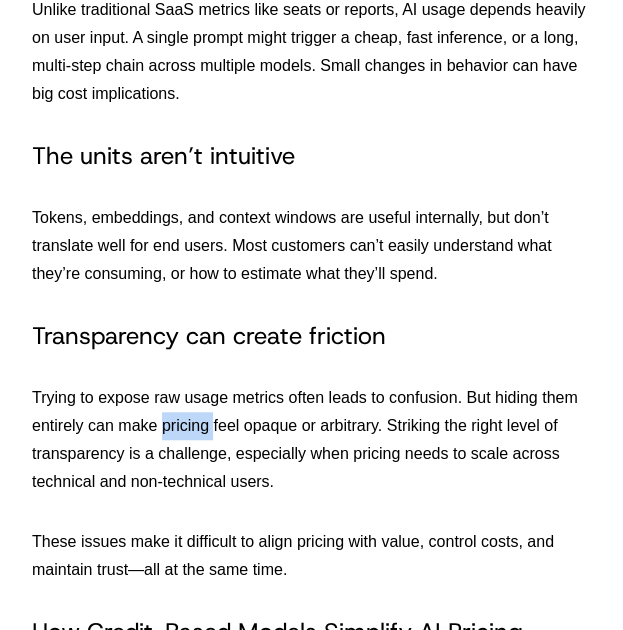 click on "Trying to expose raw usage metrics often leads to confusion. But hiding them entirely can make pricing feel opaque or arbitrary. Striking the right level of transparency is a challenge, especially when pricing needs to scale across technical and non-technical users." at bounding box center [311, 440] 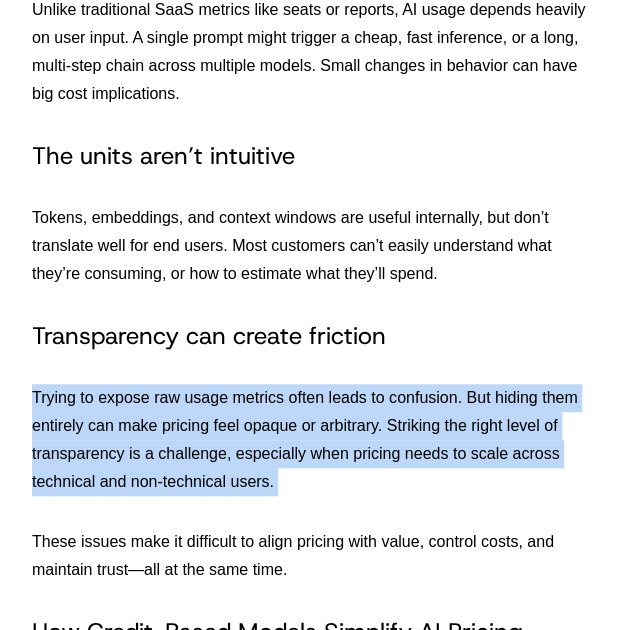 click on "Trying to expose raw usage metrics often leads to confusion. But hiding them entirely can make pricing feel opaque or arbitrary. Striking the right level of transparency is a challenge, especially when pricing needs to scale across technical and non-technical users." at bounding box center (311, 440) 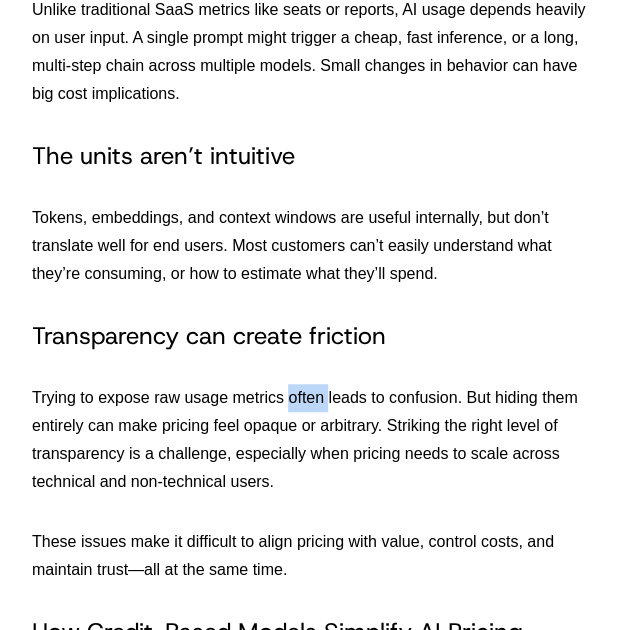 click on "Trying to expose raw usage metrics often leads to confusion. But hiding them entirely can make pricing feel opaque or arbitrary. Striking the right level of transparency is a challenge, especially when pricing needs to scale across technical and non-technical users." at bounding box center [311, 440] 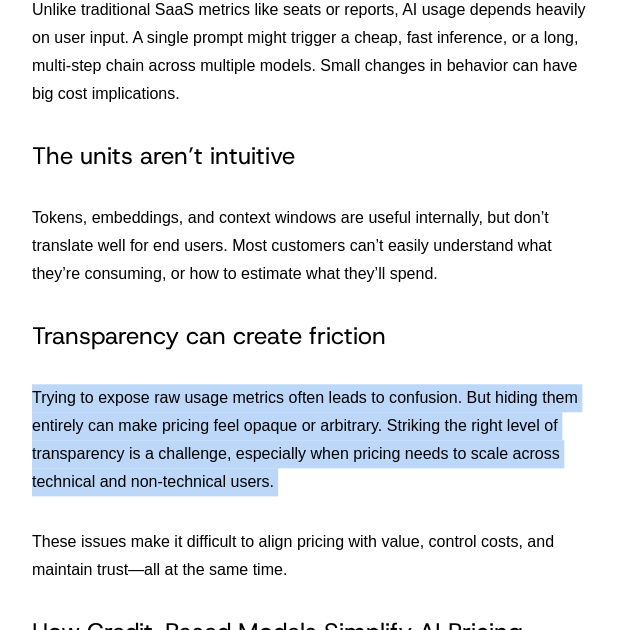 click on "Trying to expose raw usage metrics often leads to confusion. But hiding them entirely can make pricing feel opaque or arbitrary. Striking the right level of transparency is a challenge, especially when pricing needs to scale across technical and non-technical users." at bounding box center [311, 440] 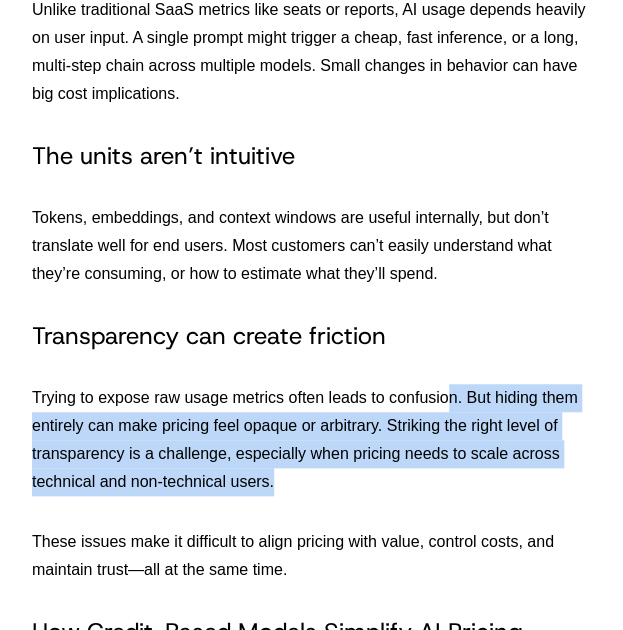 drag, startPoint x: 452, startPoint y: 395, endPoint x: 318, endPoint y: 471, distance: 154.05194 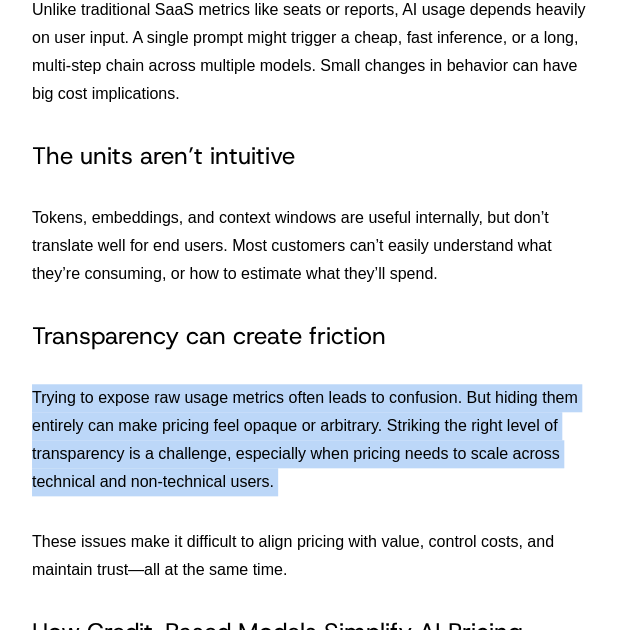 click on "Trying to expose raw usage metrics often leads to confusion. But hiding them entirely can make pricing feel opaque or arbitrary. Striking the right level of transparency is a challenge, especially when pricing needs to scale across technical and non-technical users." at bounding box center [311, 440] 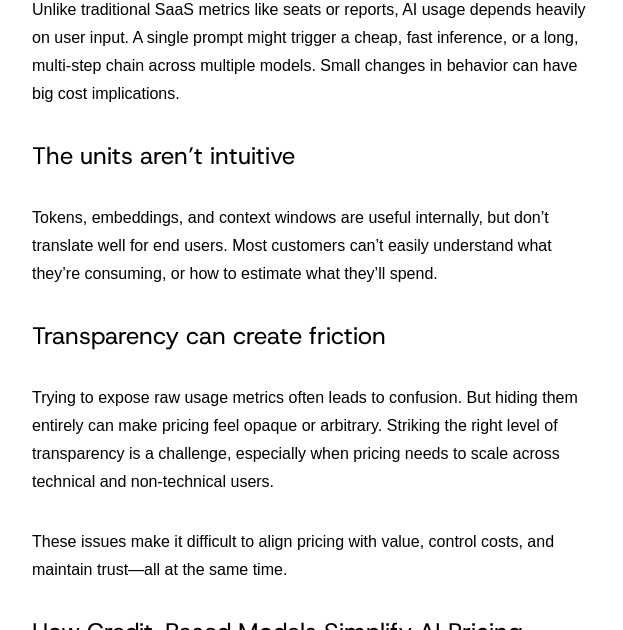 click on "Trying to expose raw usage metrics often leads to confusion. But hiding them entirely can make pricing feel opaque or arbitrary. Striking the right level of transparency is a challenge, especially when pricing needs to scale across technical and non-technical users." at bounding box center [311, 440] 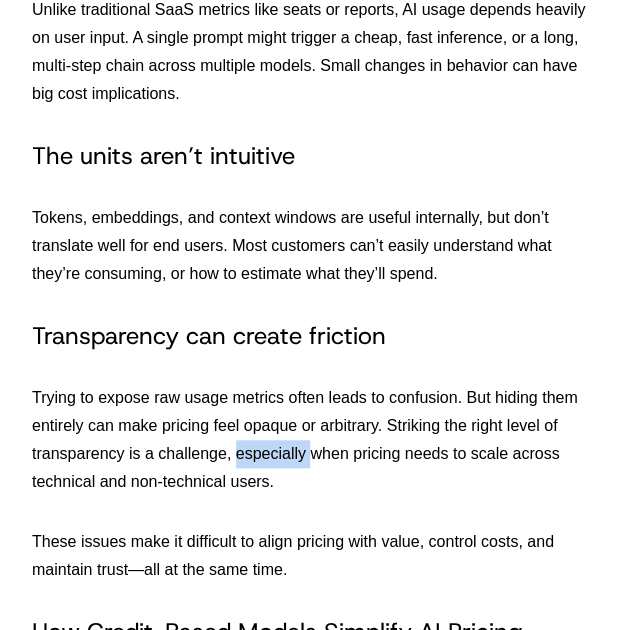 click on "Trying to expose raw usage metrics often leads to confusion. But hiding them entirely can make pricing feel opaque or arbitrary. Striking the right level of transparency is a challenge, especially when pricing needs to scale across technical and non-technical users." at bounding box center (311, 440) 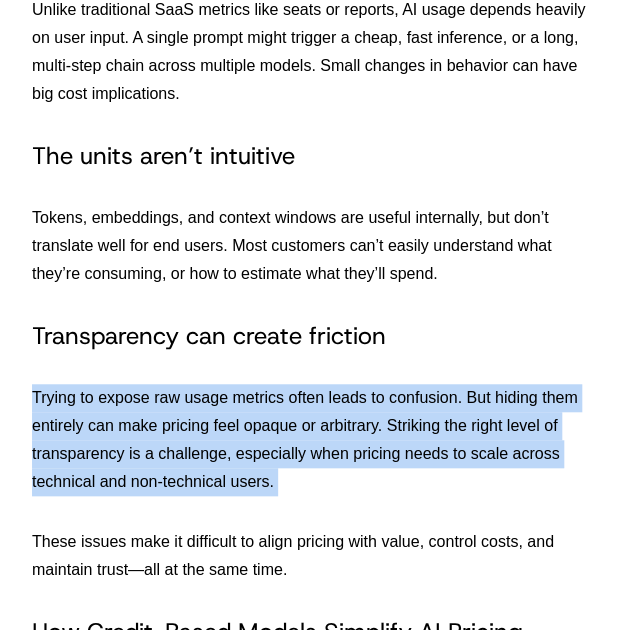 click on "Trying to expose raw usage metrics often leads to confusion. But hiding them entirely can make pricing feel opaque or arbitrary. Striking the right level of transparency is a challenge, especially when pricing needs to scale across technical and non-technical users." at bounding box center [311, 440] 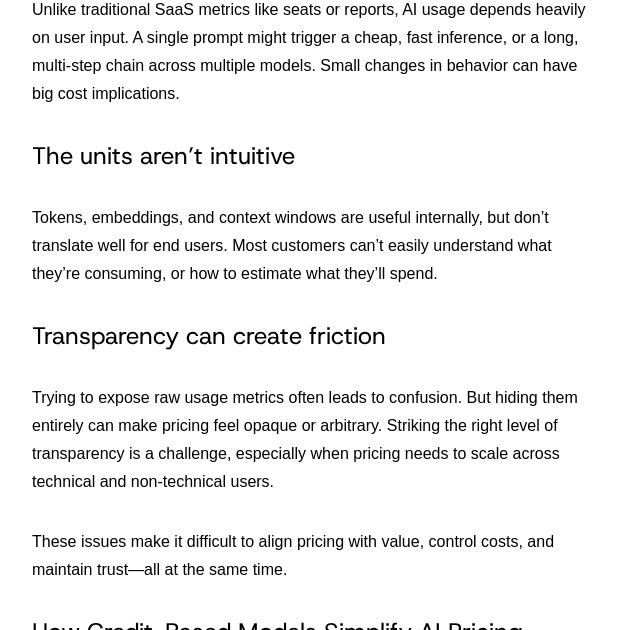 click on "These issues make it difficult to align pricing with value, control costs, and maintain trust—all at the same time." at bounding box center (311, 556) 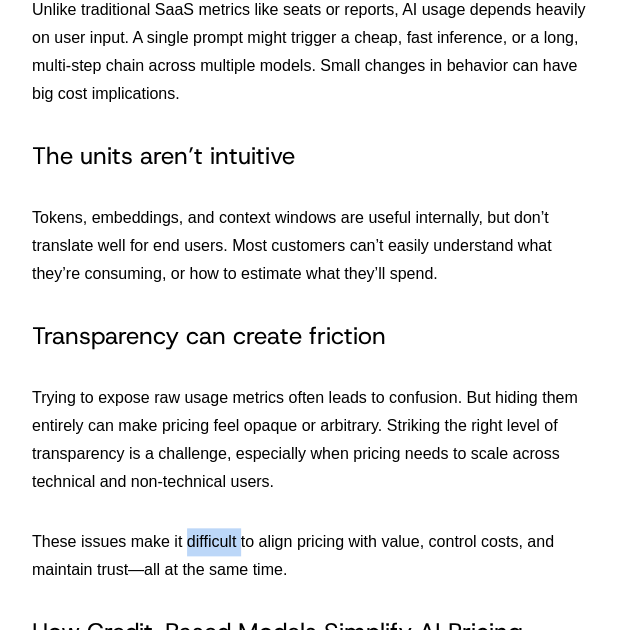 click on "These issues make it difficult to align pricing with value, control costs, and maintain trust—all at the same time." at bounding box center (311, 556) 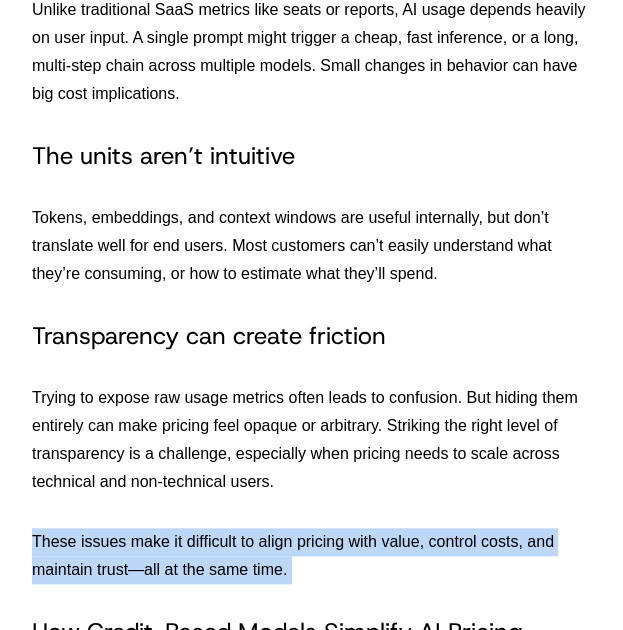 click on "These issues make it difficult to align pricing with value, control costs, and maintain trust—all at the same time." at bounding box center [311, 556] 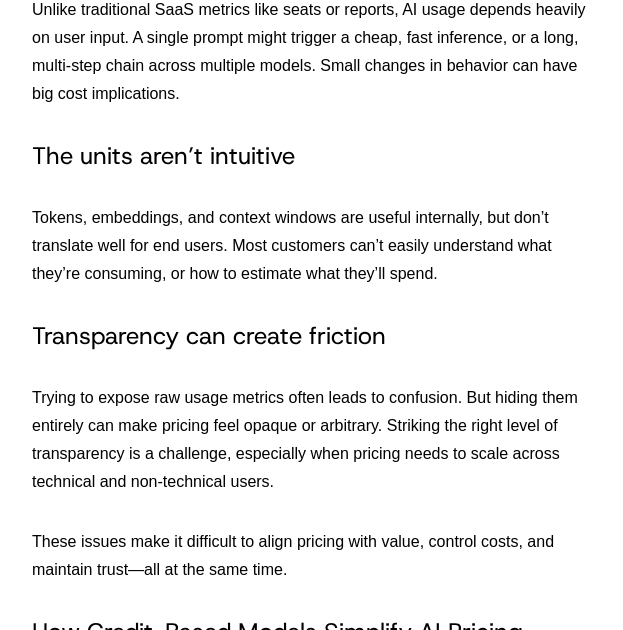 click on "Pricing AI products presents a unique set of challenges. Infrastructure costs can vary significantly across models, workloads, and customers. Usage is often unpredictable, shaped by prompt inputs, model behavior, and user experimentation. Additionally, many of the underlying units (like tokens or inference time) aren’t intuitive for end users. To address these issues, many AI companies are adopting credit-based pricing models. Rather than charging customers directly for raw usage, they offer a pool of prepaid credits that are consumed as the product is used. This approach creates a buffer between backend cost and customer experience, giving vendors more flexibility and customers more predictability. This article looks at why credit-based models are particularly well suited to AI products, how teams are applying them, and what to consider when implementing one. If you’re looking for a more general overview of how credit-based models work, check out our guide for SaaS companies . Usage is hard to predict ." at bounding box center (311, 3331) 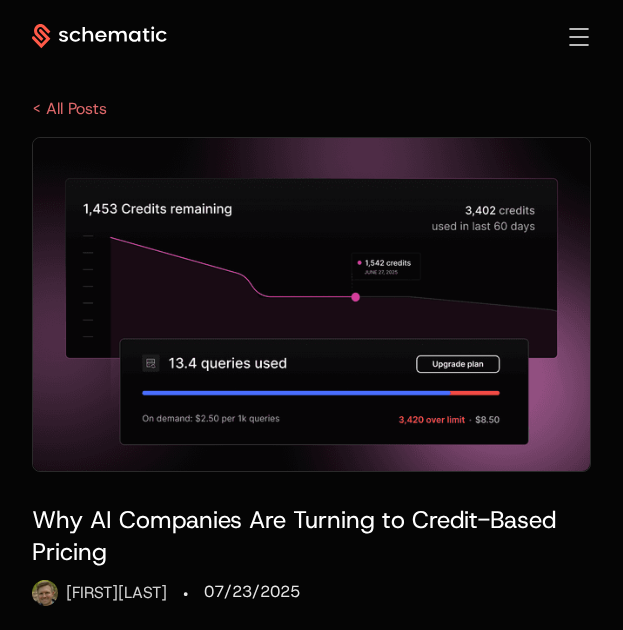 scroll, scrollTop: 2000, scrollLeft: 0, axis: vertical 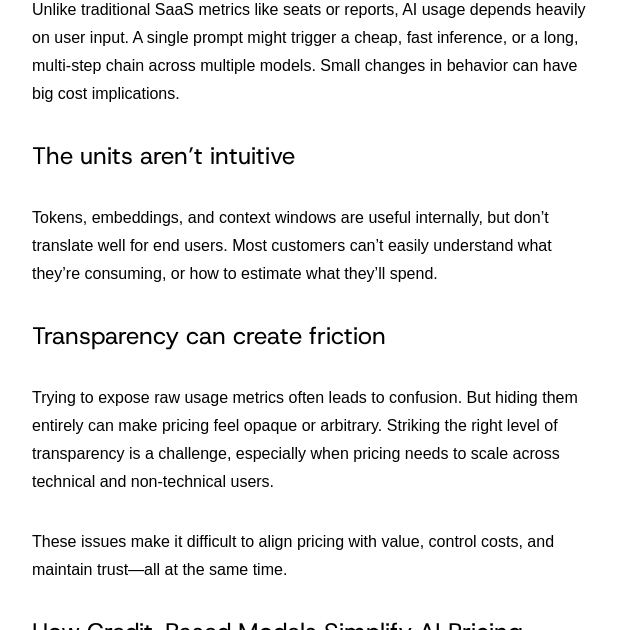 click on "Pricing AI products presents a unique set of challenges. Infrastructure costs can vary significantly across models, workloads, and customers. Usage is often unpredictable, shaped by prompt inputs, model behavior, and user experimentation. Additionally, many of the underlying units (like tokens or inference time) aren’t intuitive for end users. To address these issues, many AI companies are adopting credit-based pricing models. Rather than charging customers directly for raw usage, they offer a pool of prepaid credits that are consumed as the product is used. This approach creates a buffer between backend cost and customer experience, giving vendors more flexibility and customers more predictability. This article looks at why credit-based models are particularly well suited to AI products, how teams are applying them, and what to consider when implementing one. If you’re looking for a more general overview of how credit-based models work, check out our guide for SaaS companies . Usage is hard to predict ." at bounding box center [311, 3331] 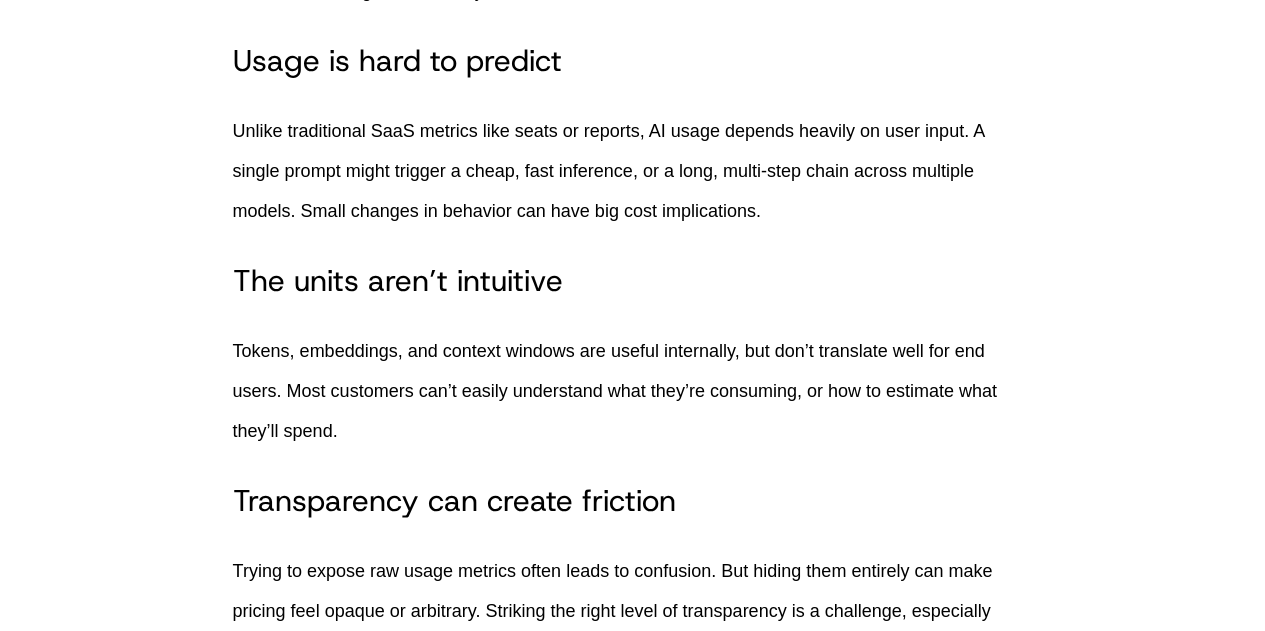 click on "Tokens, embeddings, and context windows are useful internally, but don’t translate well for end users. Most customers can’t easily understand what they’re consuming, or how to estimate what they’ll spend." at bounding box center [633, 391] 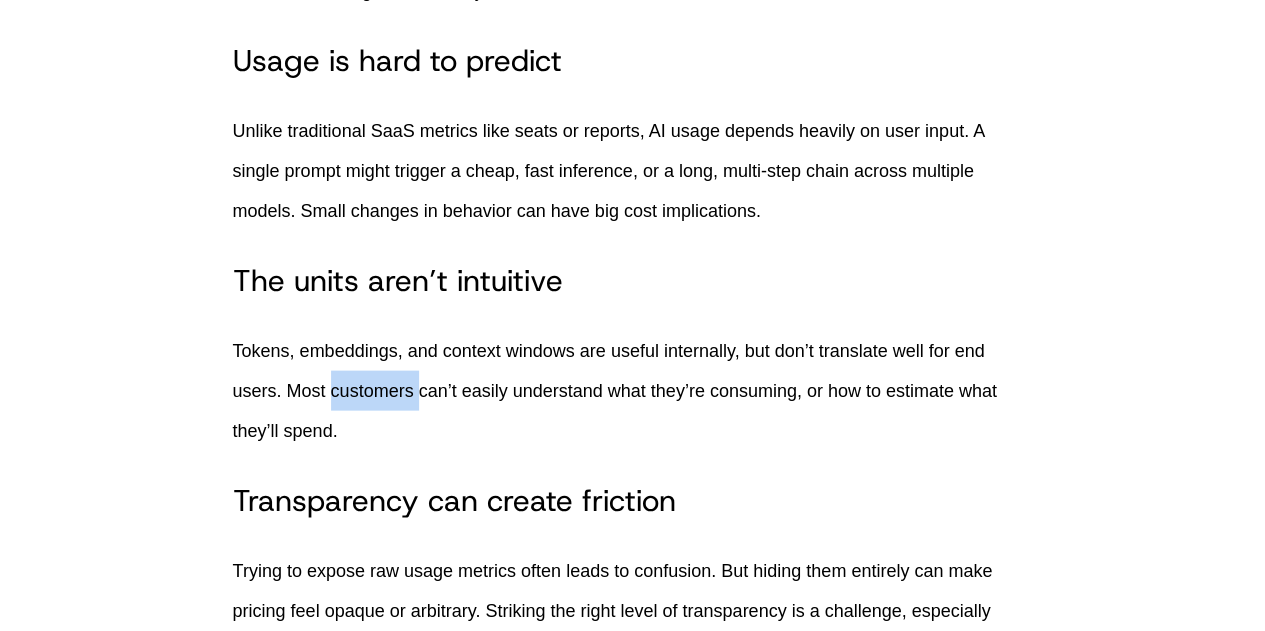 click on "Tokens, embeddings, and context windows are useful internally, but don’t translate well for end users. Most customers can’t easily understand what they’re consuming, or how to estimate what they’ll spend." at bounding box center [633, 391] 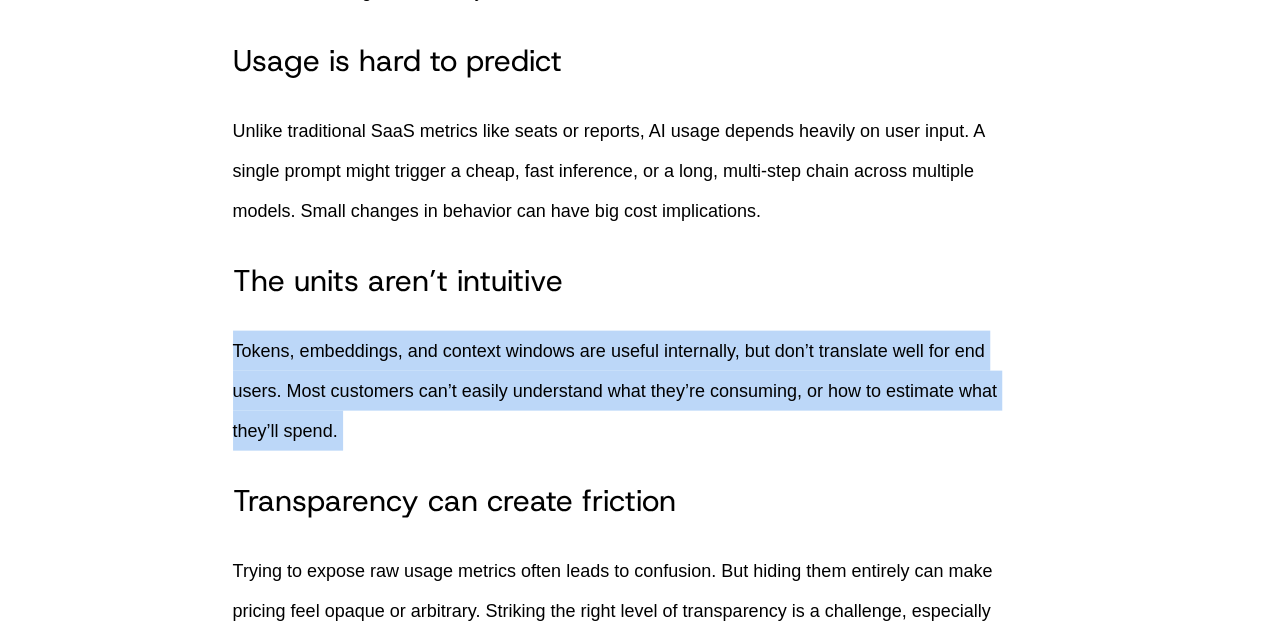 click on "Tokens, embeddings, and context windows are useful internally, but don’t translate well for end users. Most customers can’t easily understand what they’re consuming, or how to estimate what they’ll spend." at bounding box center (633, 391) 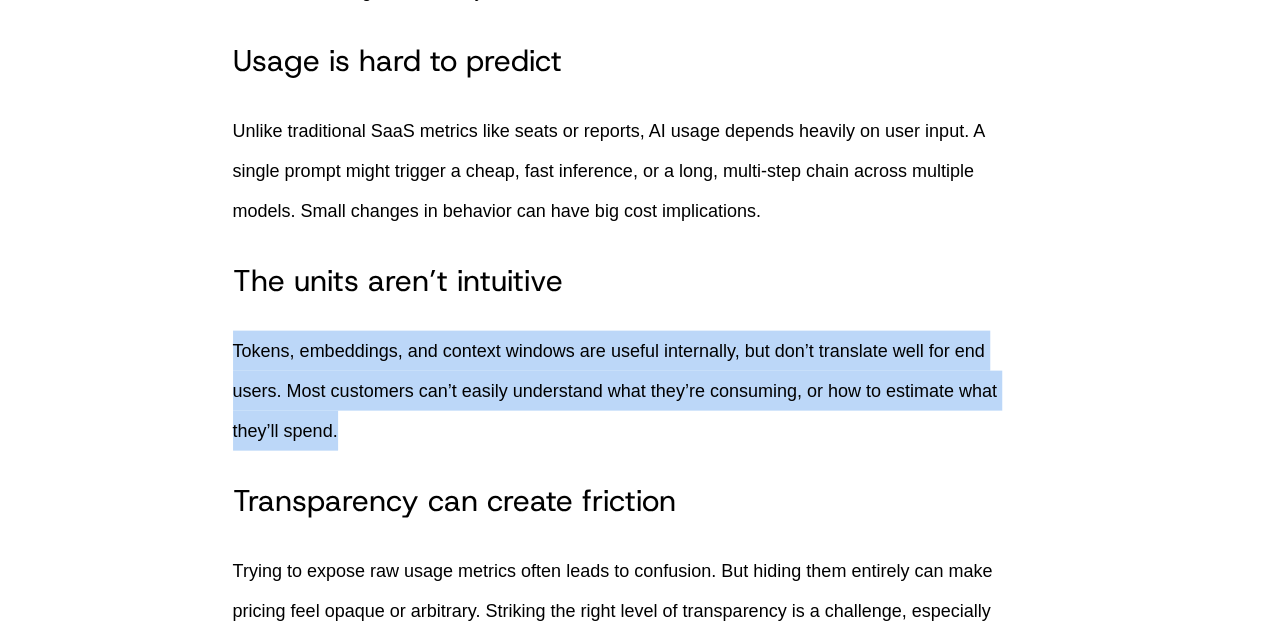 drag, startPoint x: 228, startPoint y: 339, endPoint x: 352, endPoint y: 436, distance: 157.43253 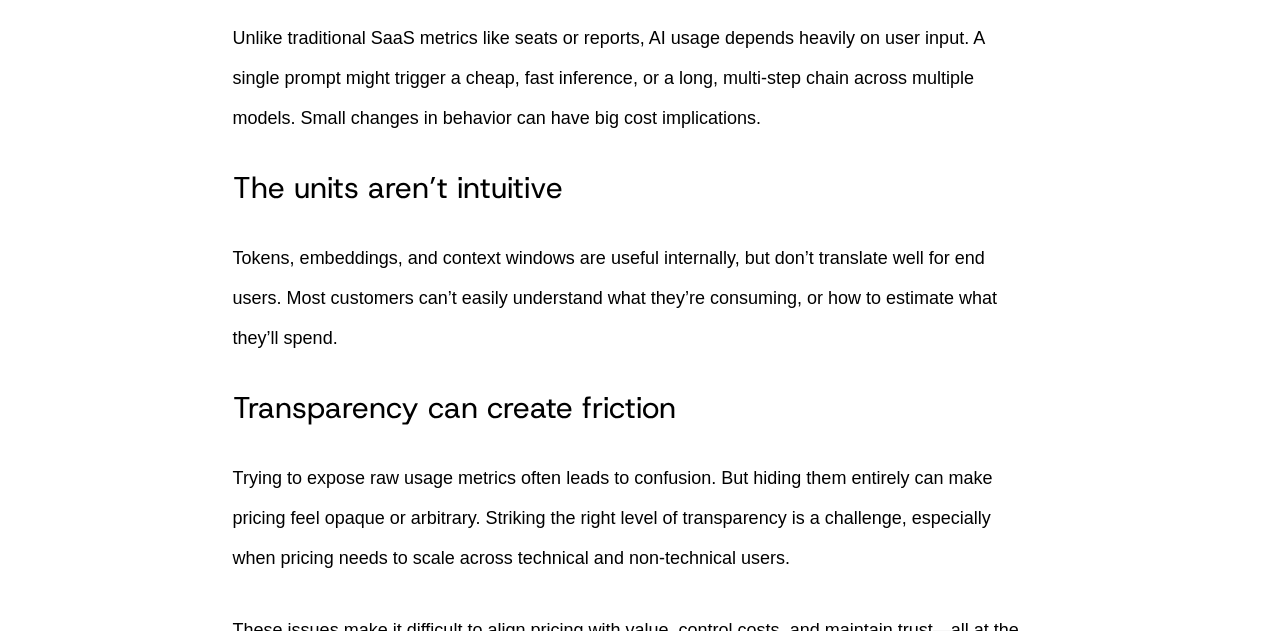 scroll, scrollTop: 2400, scrollLeft: 0, axis: vertical 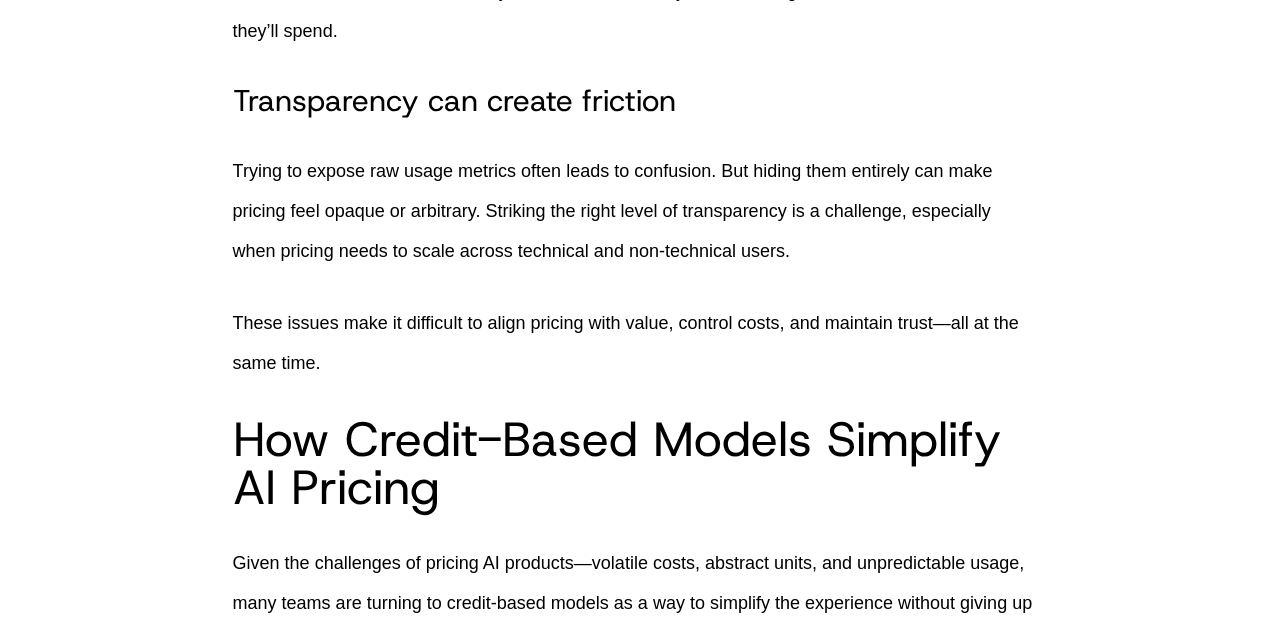 click on "Transparency can create friction" at bounding box center [633, 101] 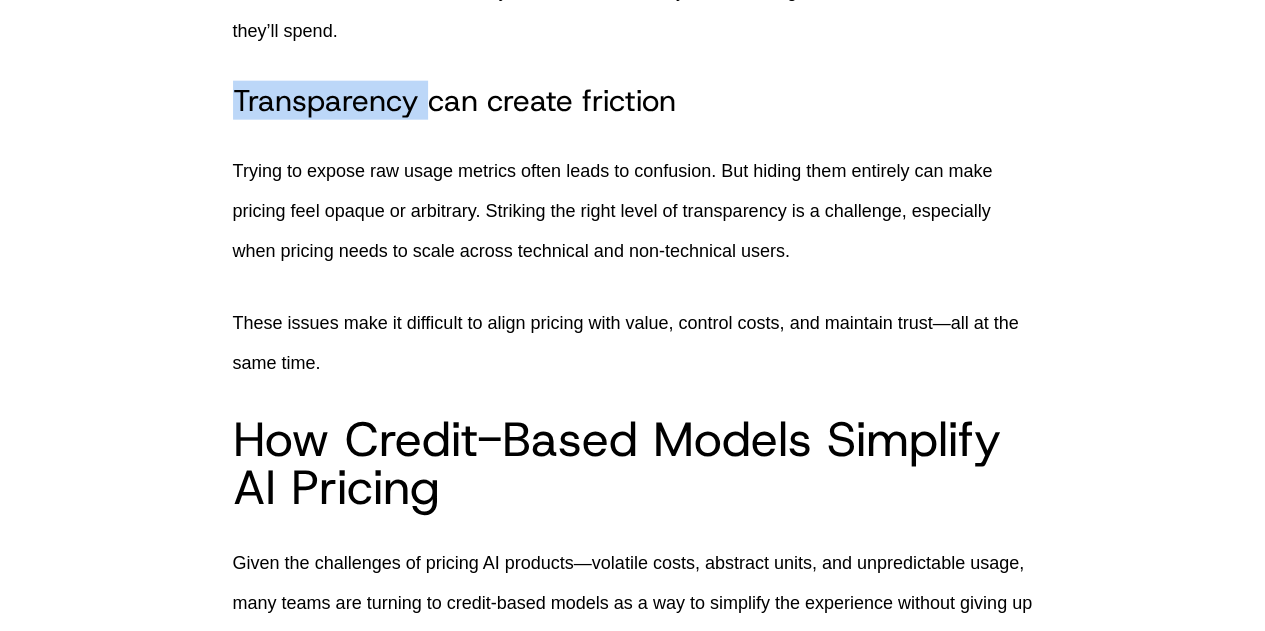 click on "Transparency can create friction" at bounding box center [633, 101] 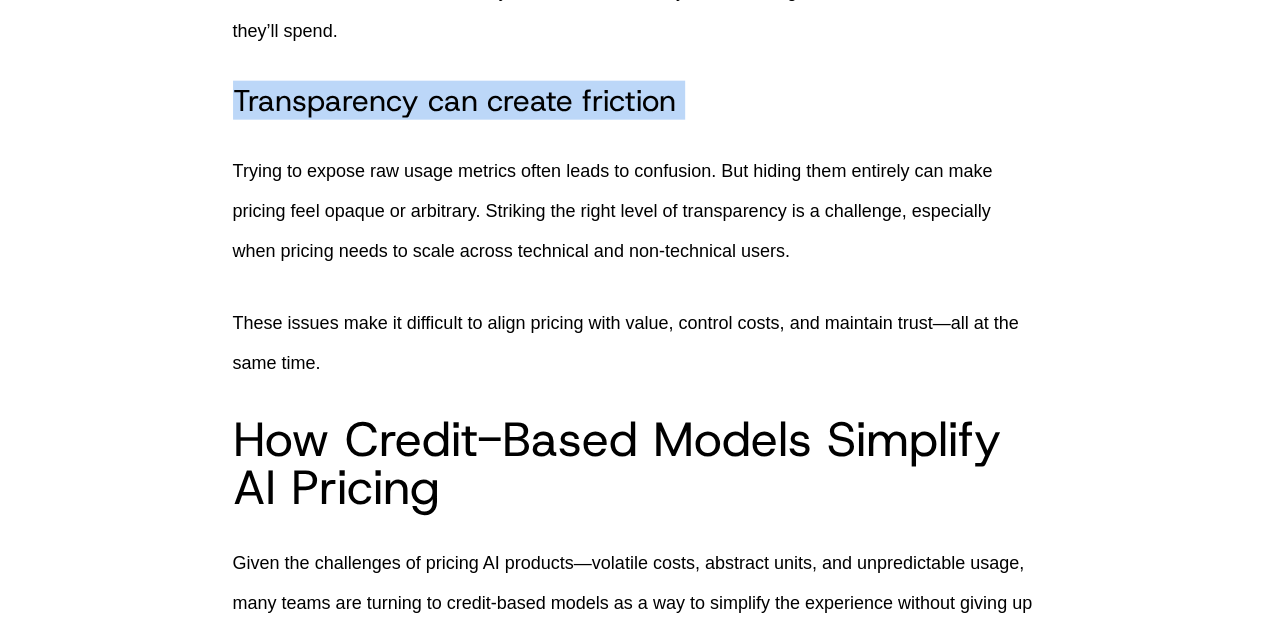 click on "Transparency can create friction" at bounding box center [633, 101] 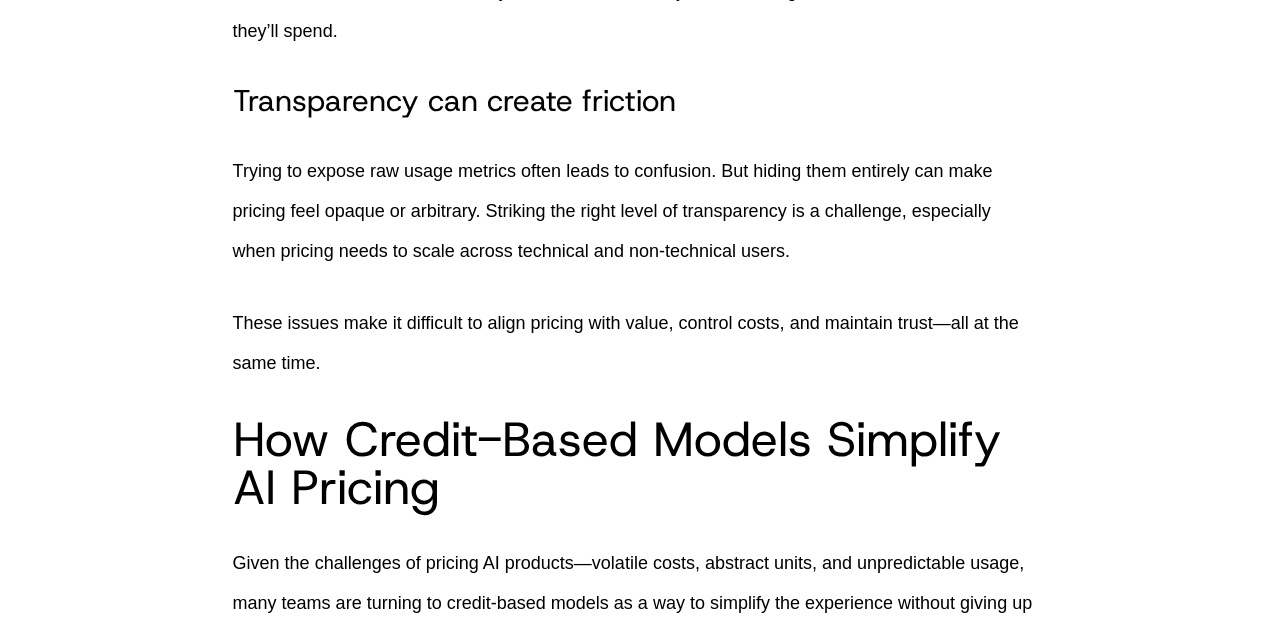 click on "Pricing AI products presents a unique set of challenges. Infrastructure costs can vary significantly across models, workloads, and customers. Usage is often unpredictable, shaped by prompt inputs, model behavior, and user experimentation. Additionally, many of the underlying units (like tokens or inference time) aren’t intuitive for end users. To address these issues, many AI companies are adopting credit-based pricing models. Rather than charging customers directly for raw usage, they offer a pool of prepaid credits that are consumed as the product is used. This approach creates a buffer between backend cost and customer experience, giving vendors more flexibility and customers more predictability. This article looks at why credit-based models are particularly well suited to AI products, how teams are applying them, and what to consider when implementing one. If you’re looking for a more general overview of how credit-based models work, check out our guide for SaaS companies . Usage is hard to predict ." at bounding box center (633, 3492) 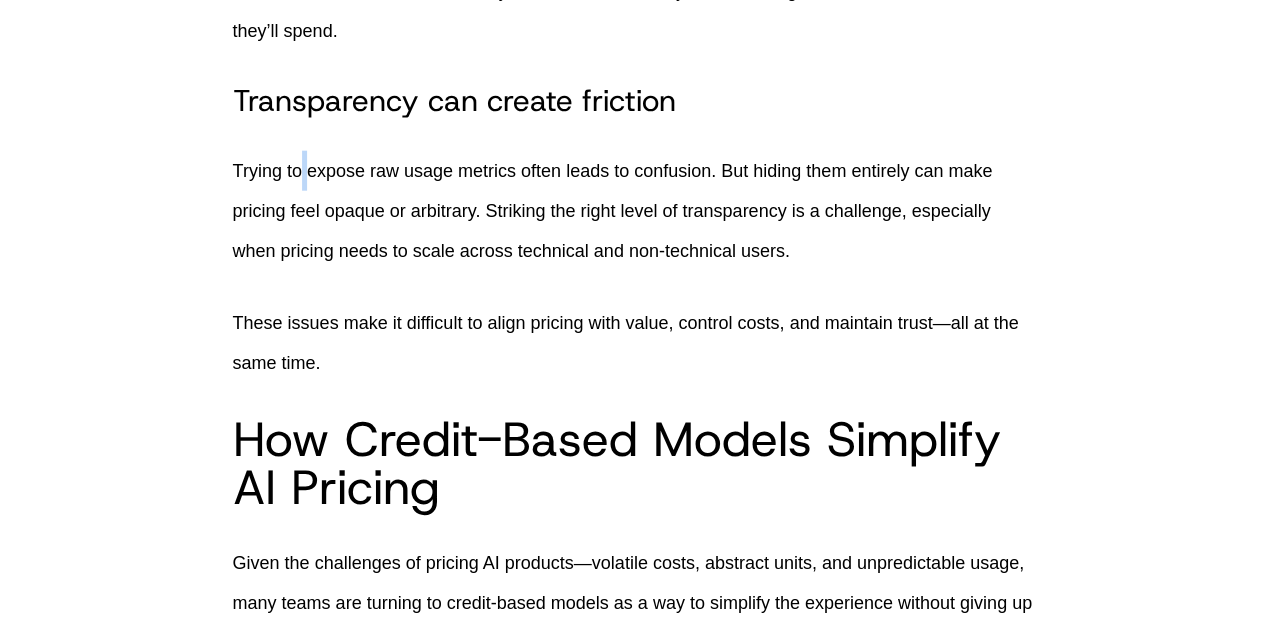 click on "Pricing AI products presents a unique set of challenges. Infrastructure costs can vary significantly across models, workloads, and customers. Usage is often unpredictable, shaped by prompt inputs, model behavior, and user experimentation. Additionally, many of the underlying units (like tokens or inference time) aren’t intuitive for end users. To address these issues, many AI companies are adopting credit-based pricing models. Rather than charging customers directly for raw usage, they offer a pool of prepaid credits that are consumed as the product is used. This approach creates a buffer between backend cost and customer experience, giving vendors more flexibility and customers more predictability. This article looks at why credit-based models are particularly well suited to AI products, how teams are applying them, and what to consider when implementing one. If you’re looking for a more general overview of how credit-based models work, check out our guide for SaaS companies . Usage is hard to predict ." at bounding box center (633, 3492) 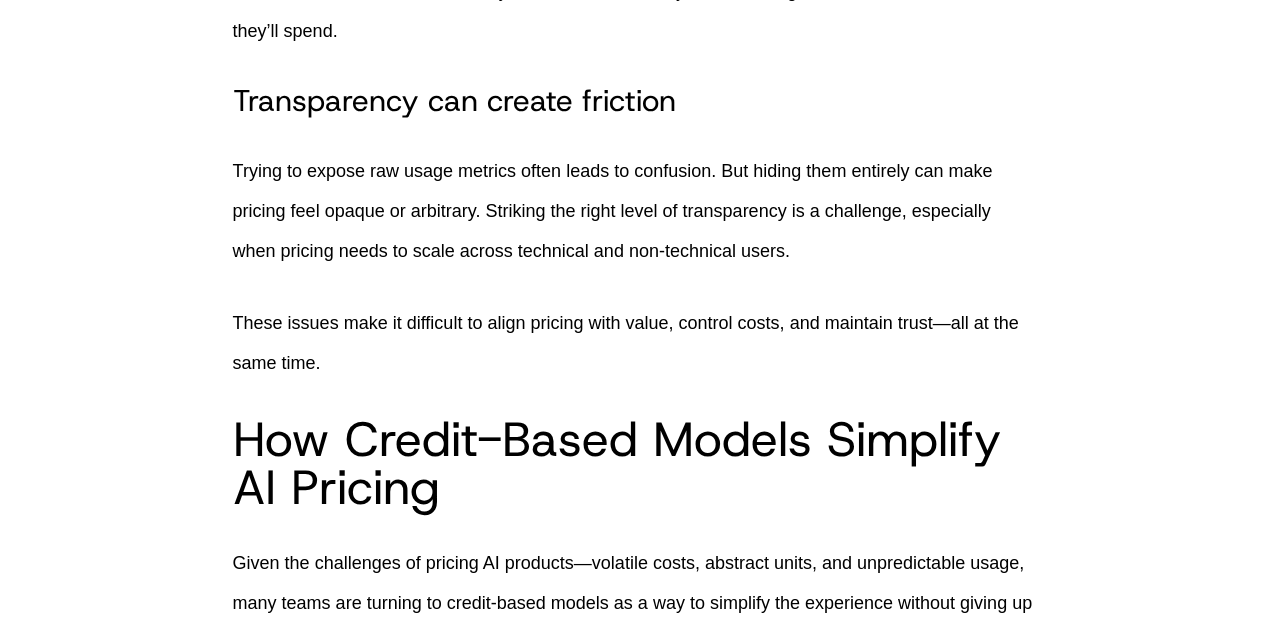click on "Trying to expose raw usage metrics often leads to confusion. But hiding them entirely can make pricing feel opaque or arbitrary. Striking the right level of transparency is a challenge, especially when pricing needs to scale across technical and non-technical users." at bounding box center [633, 211] 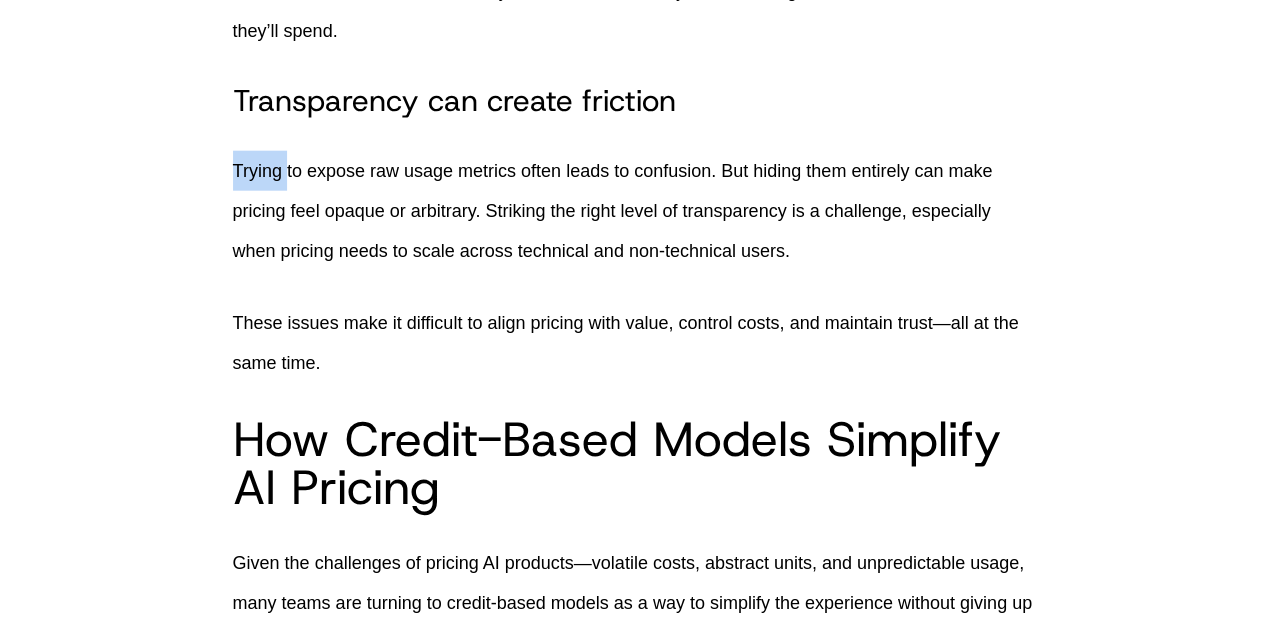 click on "Trying to expose raw usage metrics often leads to confusion. But hiding them entirely can make pricing feel opaque or arbitrary. Striking the right level of transparency is a challenge, especially when pricing needs to scale across technical and non-technical users." at bounding box center (633, 211) 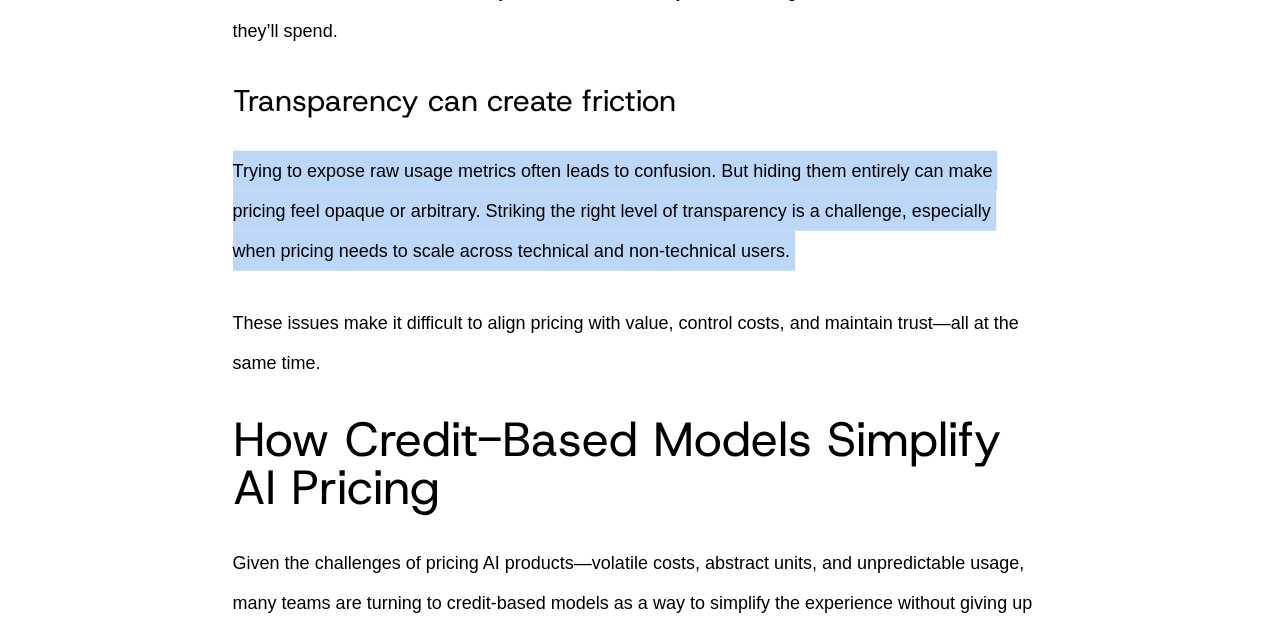 click on "Trying to expose raw usage metrics often leads to confusion. But hiding them entirely can make pricing feel opaque or arbitrary. Striking the right level of transparency is a challenge, especially when pricing needs to scale across technical and non-technical users." at bounding box center (633, 211) 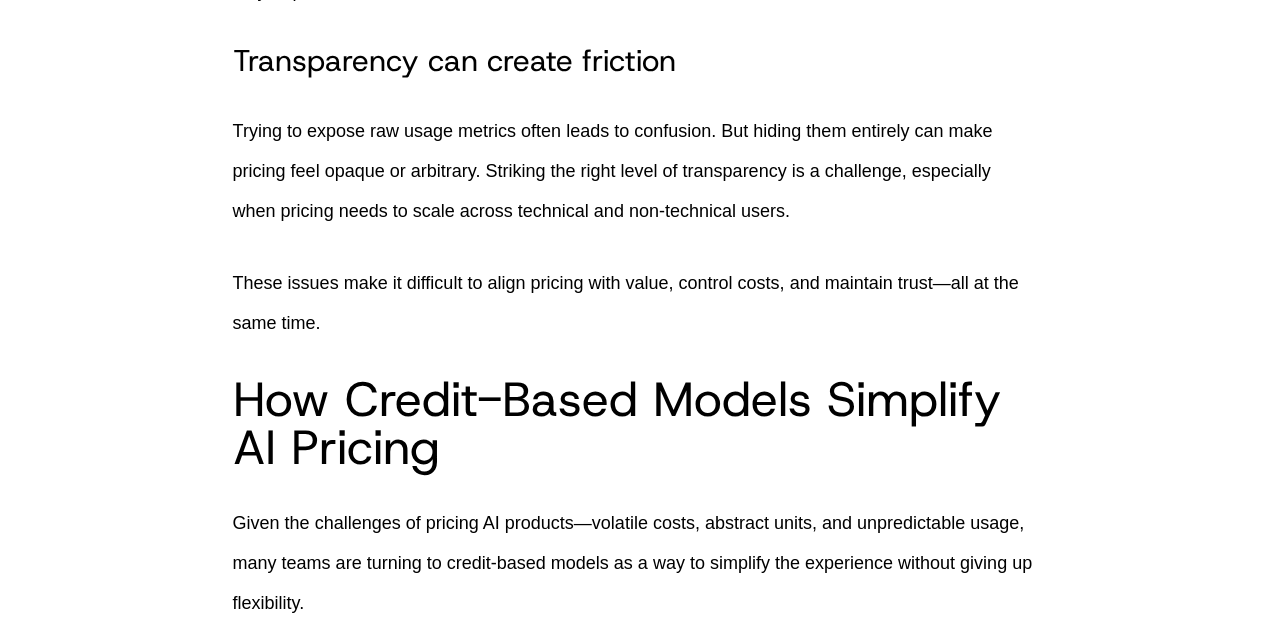 scroll, scrollTop: 2200, scrollLeft: 0, axis: vertical 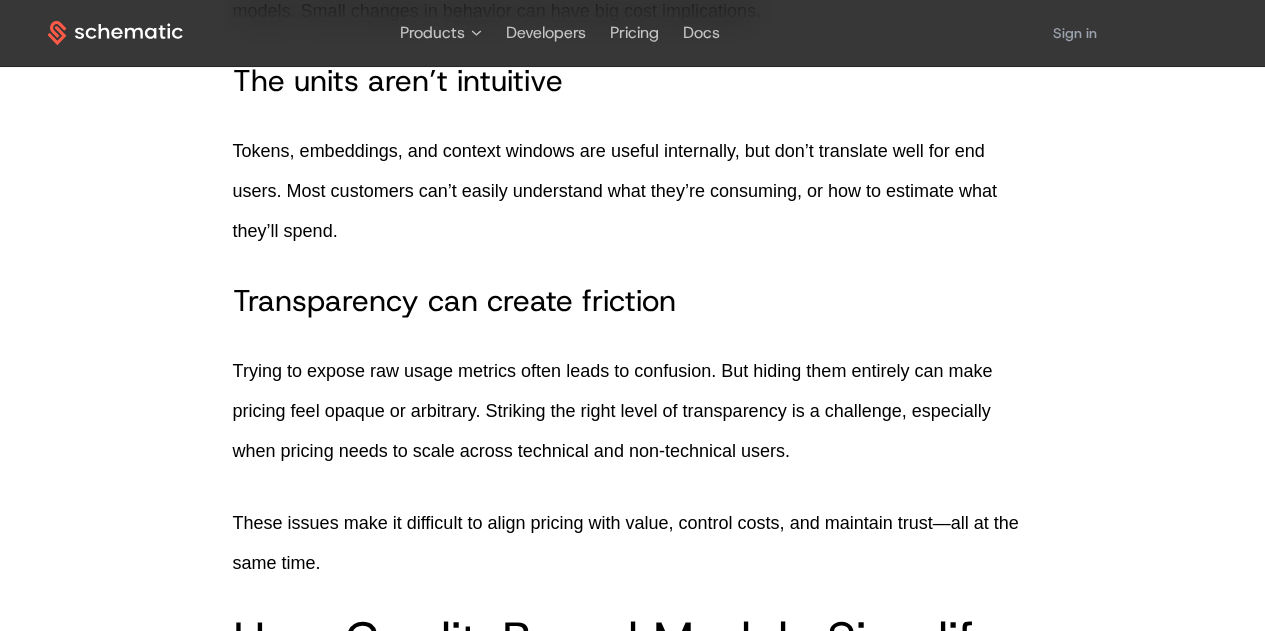click on "Trying to expose raw usage metrics often leads to confusion. But hiding them entirely can make pricing feel opaque or arbitrary. Striking the right level of transparency is a challenge, especially when pricing needs to scale across technical and non-technical users." at bounding box center (633, 411) 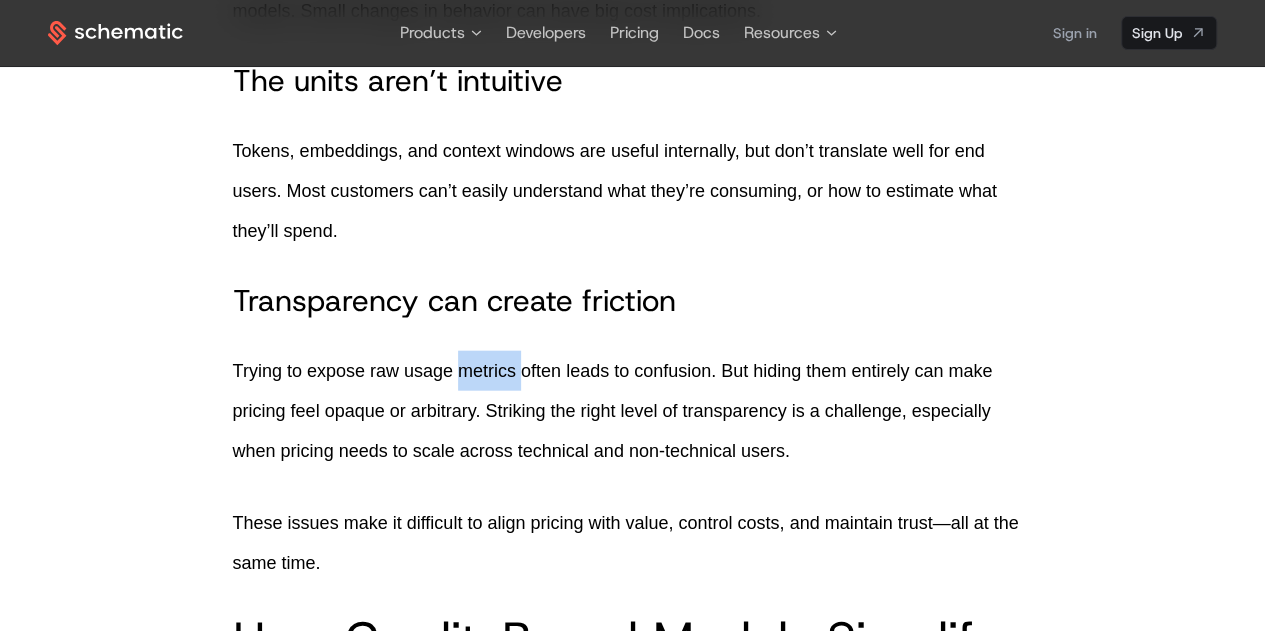 click on "Trying to expose raw usage metrics often leads to confusion. But hiding them entirely can make pricing feel opaque or arbitrary. Striking the right level of transparency is a challenge, especially when pricing needs to scale across technical and non-technical users." at bounding box center (633, 411) 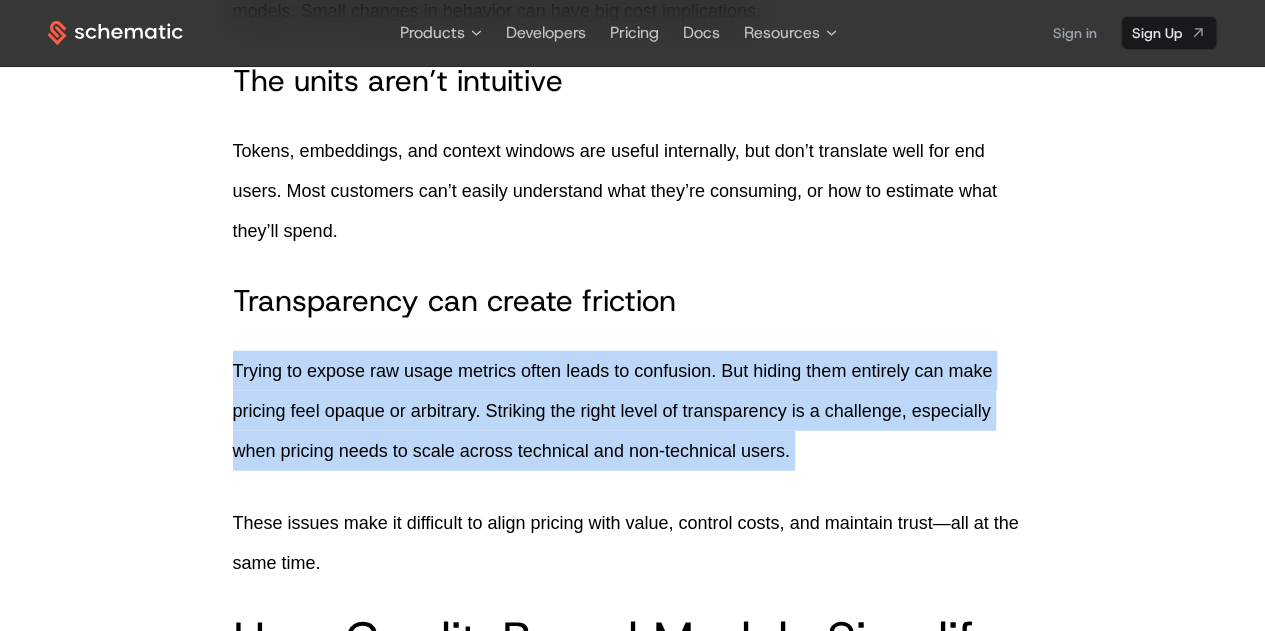 click on "Trying to expose raw usage metrics often leads to confusion. But hiding them entirely can make pricing feel opaque or arbitrary. Striking the right level of transparency is a challenge, especially when pricing needs to scale across technical and non-technical users." at bounding box center [633, 411] 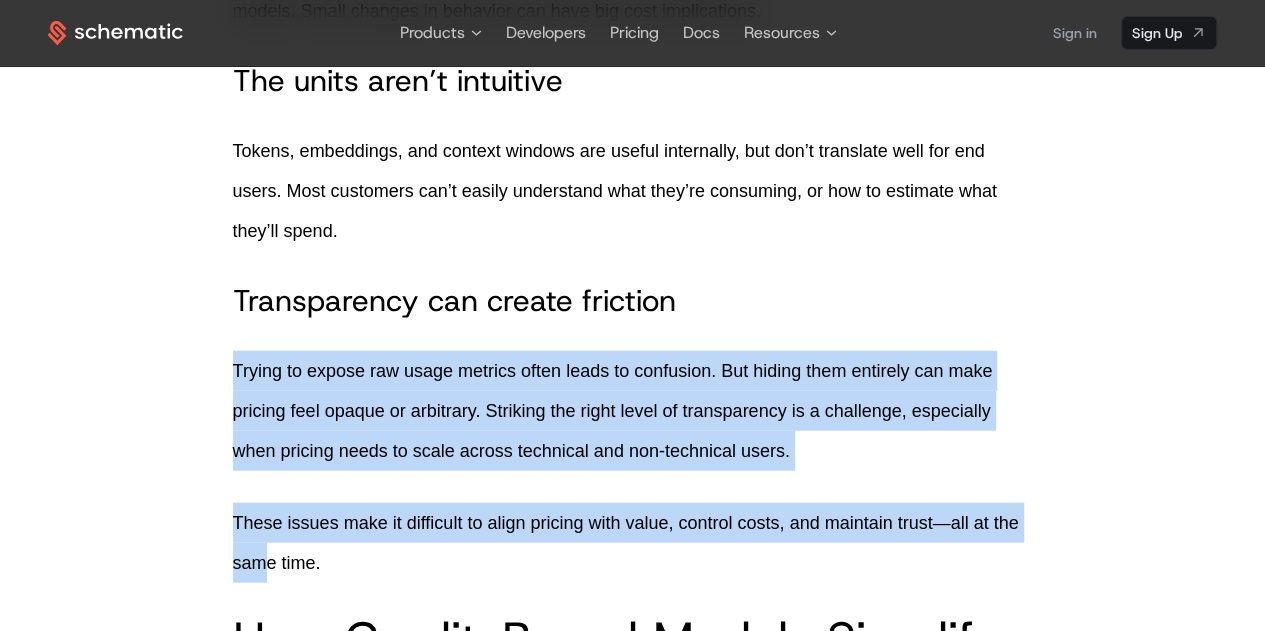 drag, startPoint x: 234, startPoint y: 364, endPoint x: 302, endPoint y: 492, distance: 144.94136 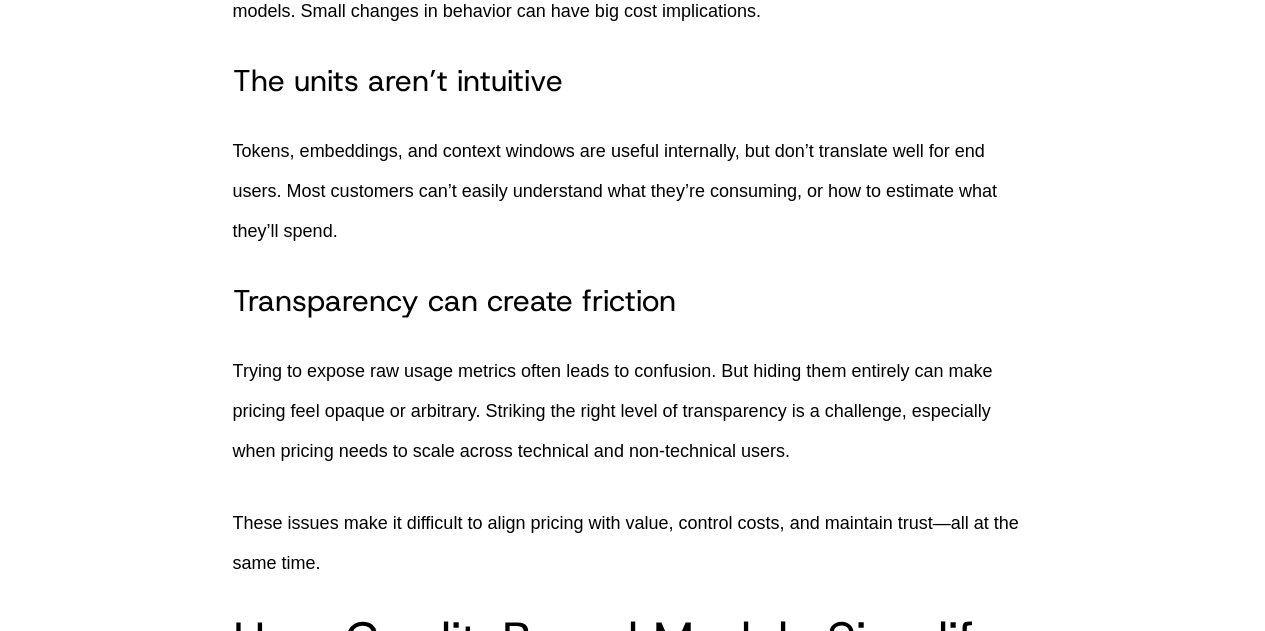 scroll, scrollTop: 2500, scrollLeft: 0, axis: vertical 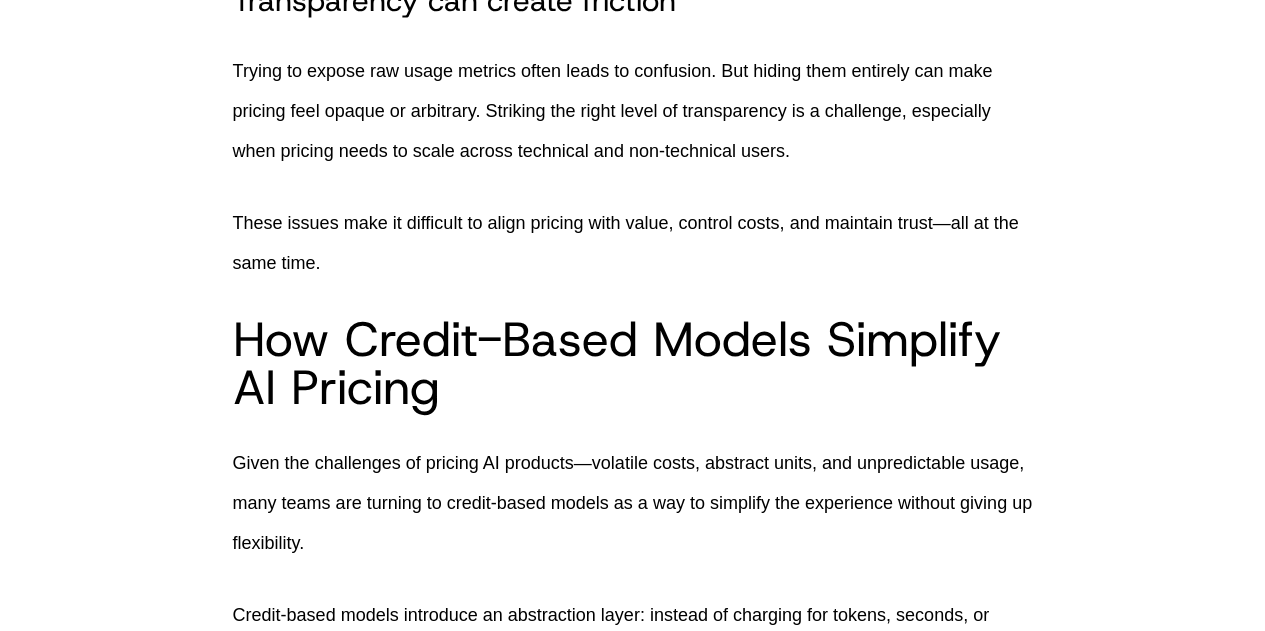 click on "Given the challenges of pricing AI products—volatile costs, abstract units, and unpredictable usage, many teams are turning to credit-based models as a way to simplify the experience without giving up flexibility." at bounding box center [633, 503] 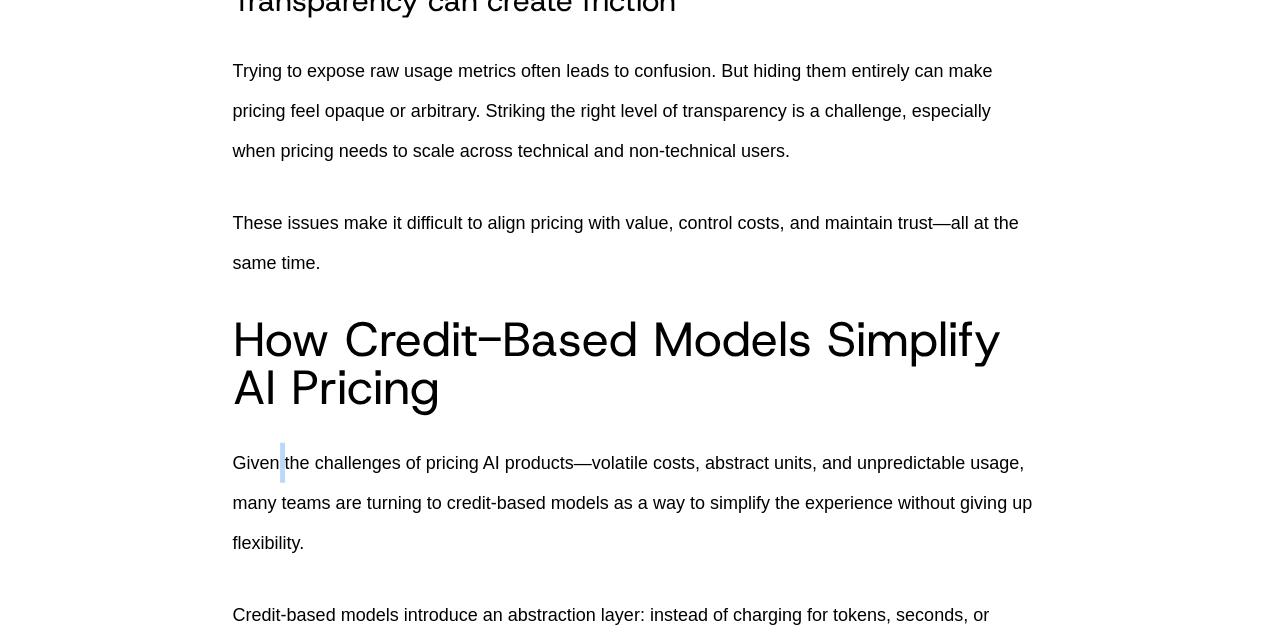 click on "Given the challenges of pricing AI products—volatile costs, abstract units, and unpredictable usage, many teams are turning to credit-based models as a way to simplify the experience without giving up flexibility." at bounding box center [633, 503] 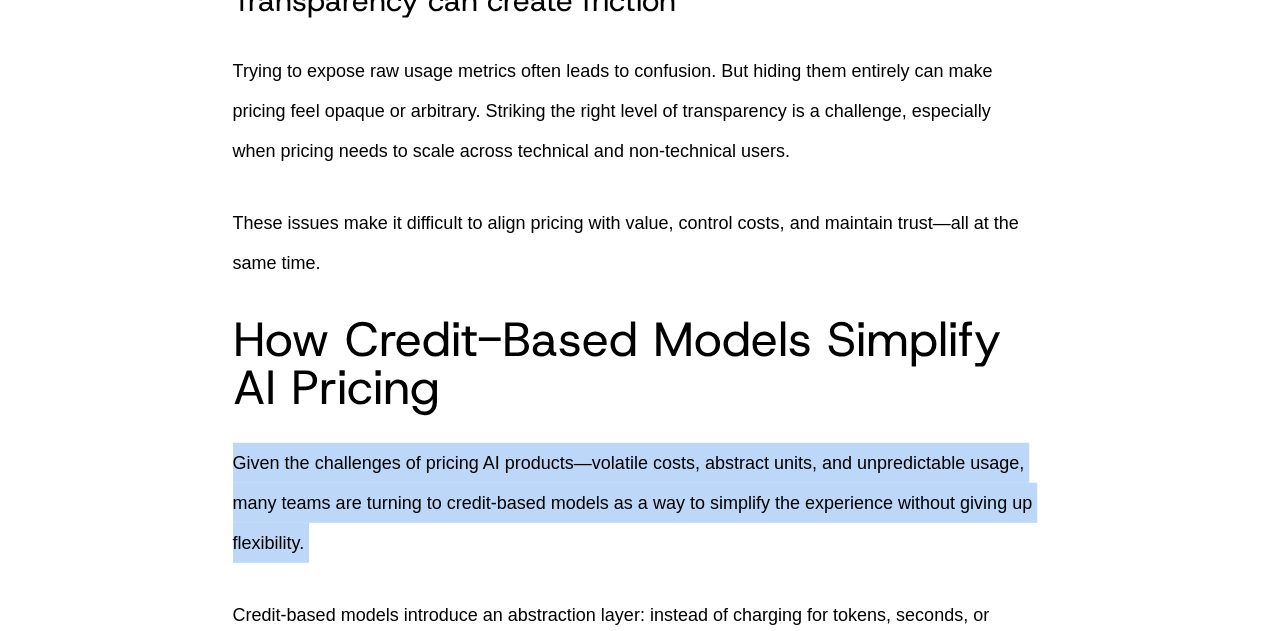 click on "Given the challenges of pricing AI products—volatile costs, abstract units, and unpredictable usage, many teams are turning to credit-based models as a way to simplify the experience without giving up flexibility." at bounding box center [633, 503] 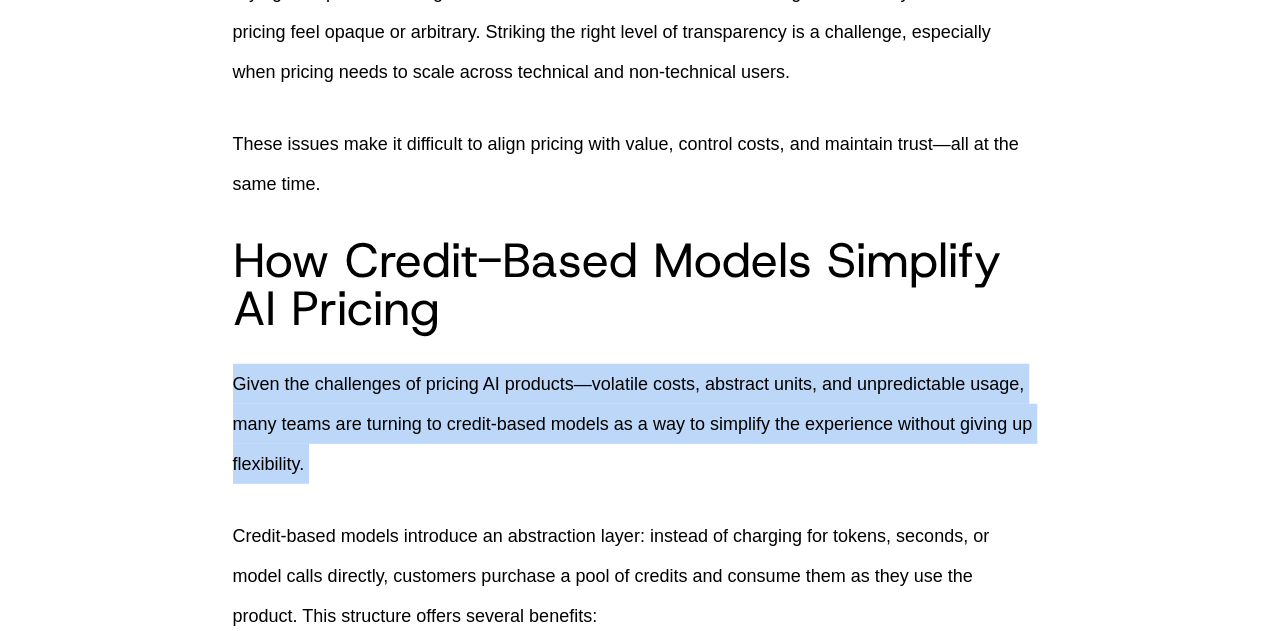 scroll, scrollTop: 2800, scrollLeft: 0, axis: vertical 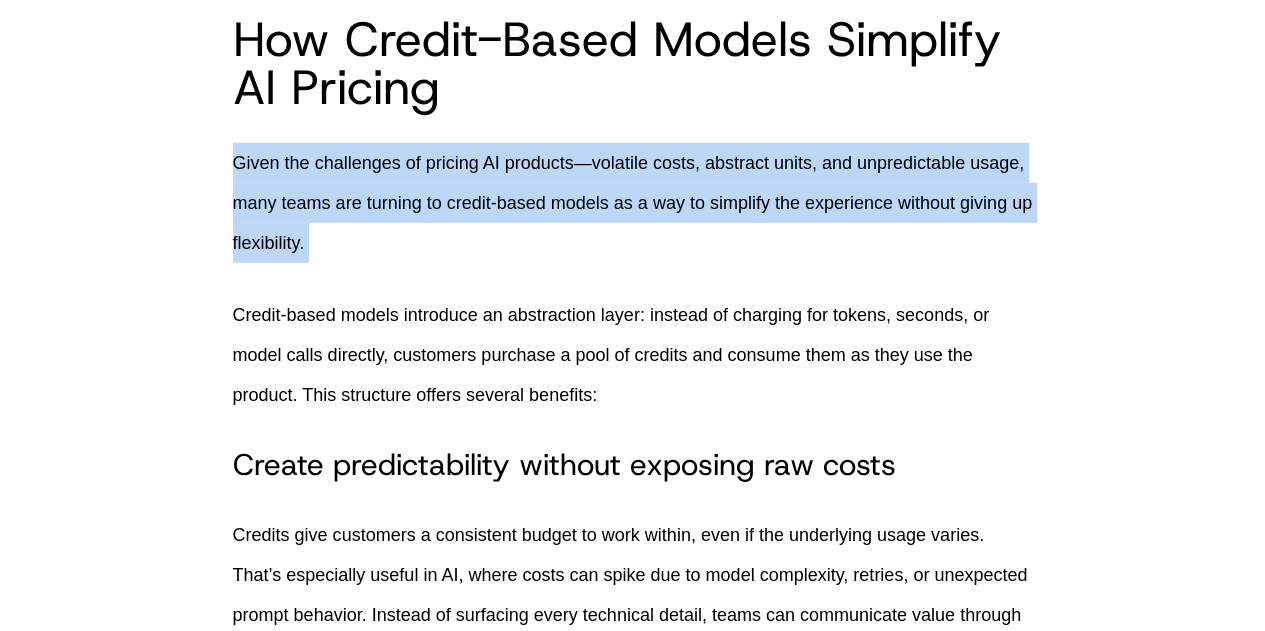 click on "Given the challenges of pricing AI products—volatile costs, abstract units, and unpredictable usage, many teams are turning to credit-based models as a way to simplify the experience without giving up flexibility." at bounding box center [633, 203] 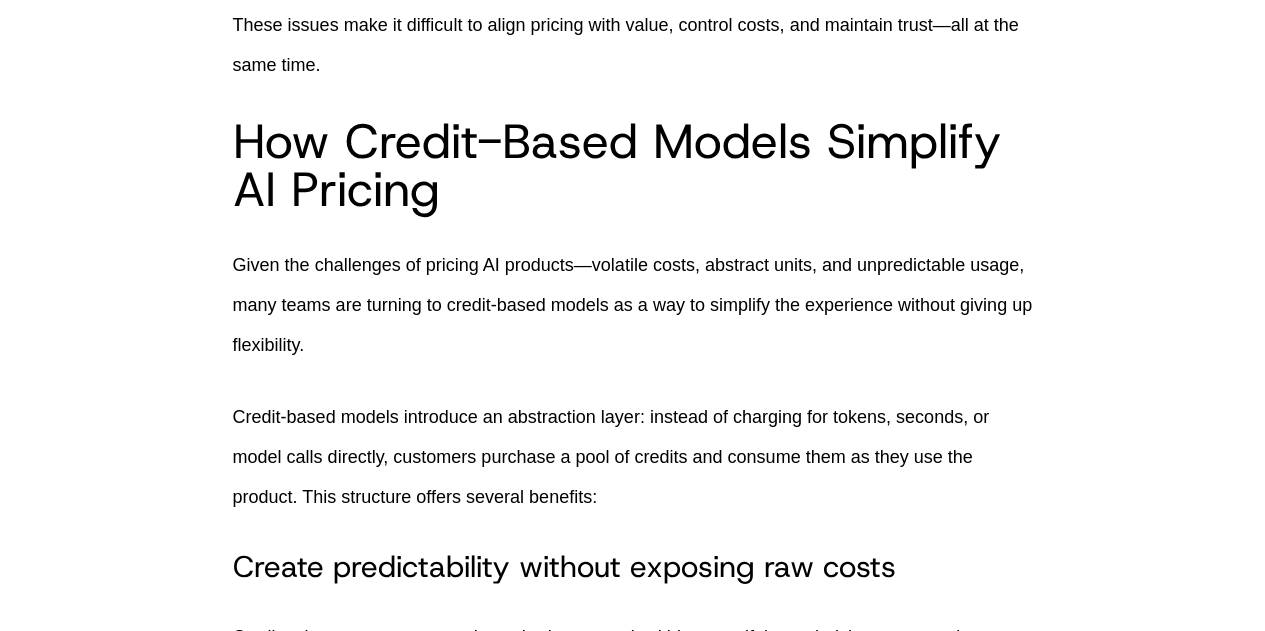 scroll, scrollTop: 2700, scrollLeft: 0, axis: vertical 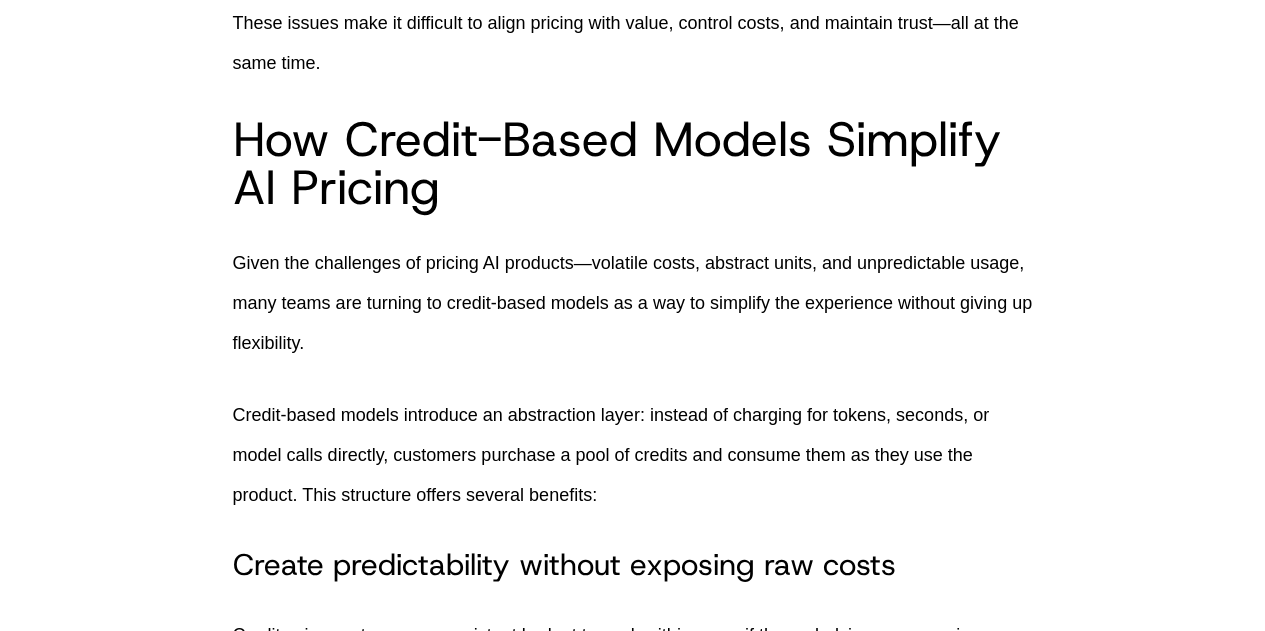 click on "Given the challenges of pricing AI products—volatile costs, abstract units, and unpredictable usage, many teams are turning to credit-based models as a way to simplify the experience without giving up flexibility." at bounding box center (633, 303) 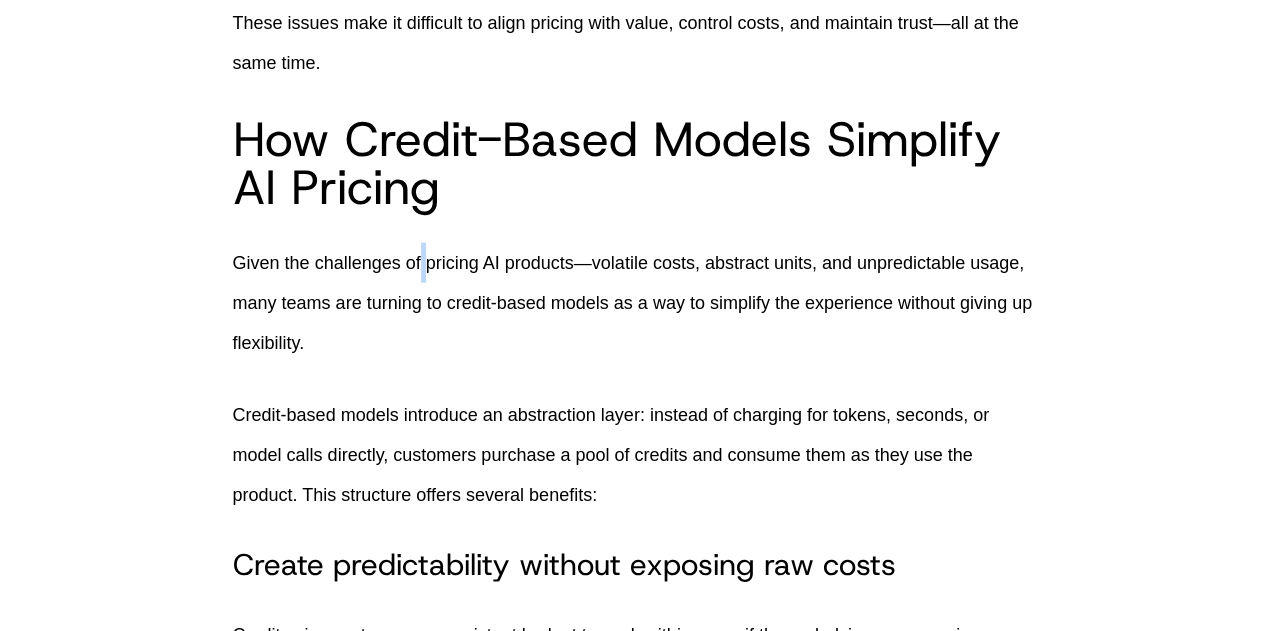 click on "Given the challenges of pricing AI products—volatile costs, abstract units, and unpredictable usage, many teams are turning to credit-based models as a way to simplify the experience without giving up flexibility." at bounding box center (633, 303) 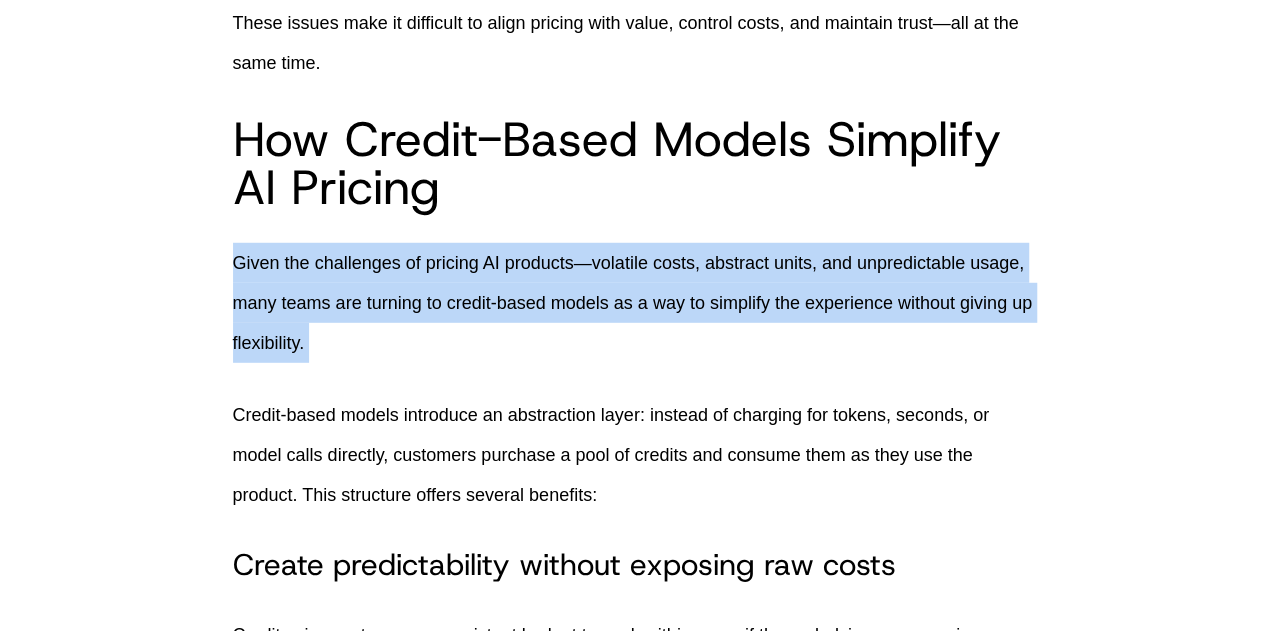 click on "Given the challenges of pricing AI products—volatile costs, abstract units, and unpredictable usage, many teams are turning to credit-based models as a way to simplify the experience without giving up flexibility." at bounding box center (633, 303) 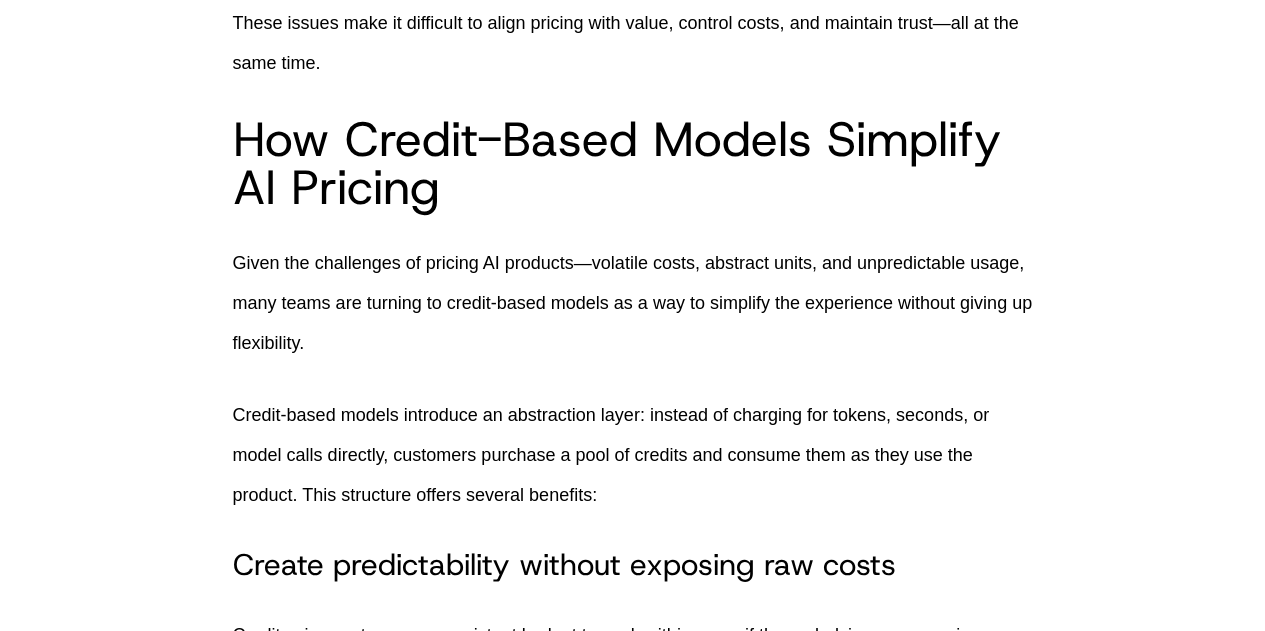 click on "Credit-based models introduce an abstraction layer: instead of charging for tokens, seconds, or model calls directly, customers purchase a pool of credits and consume them as they use the product. This structure offers several benefits:" at bounding box center [633, 455] 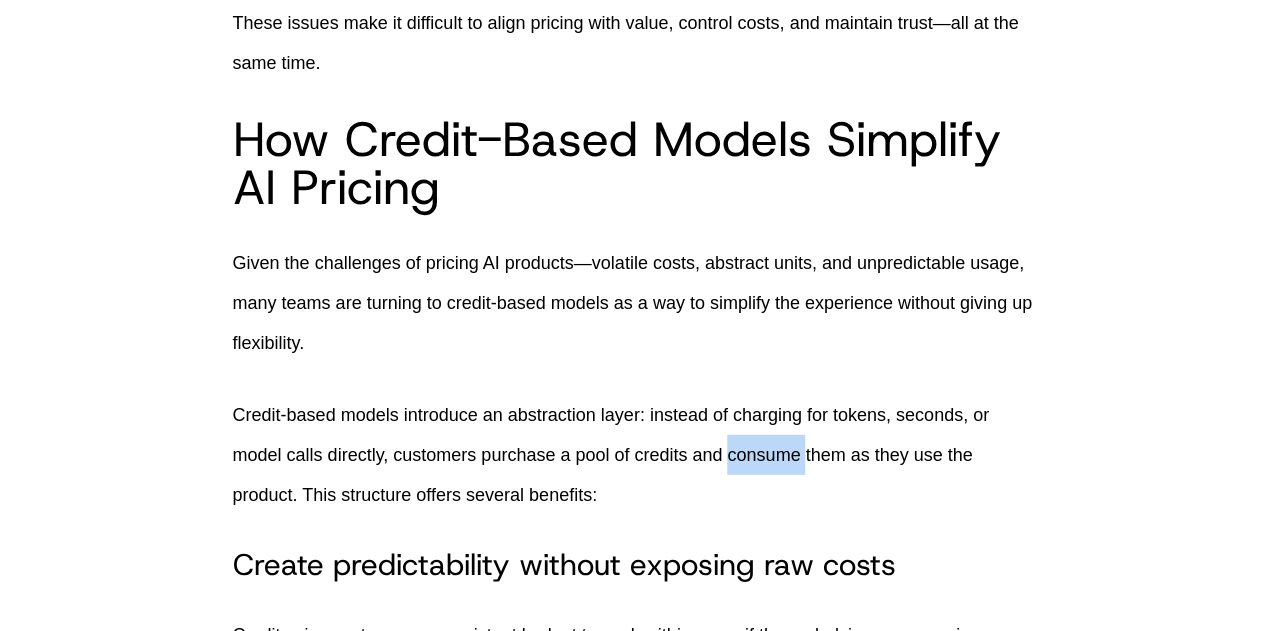click on "Credit-based models introduce an abstraction layer: instead of charging for tokens, seconds, or model calls directly, customers purchase a pool of credits and consume them as they use the product. This structure offers several benefits:" at bounding box center (633, 455) 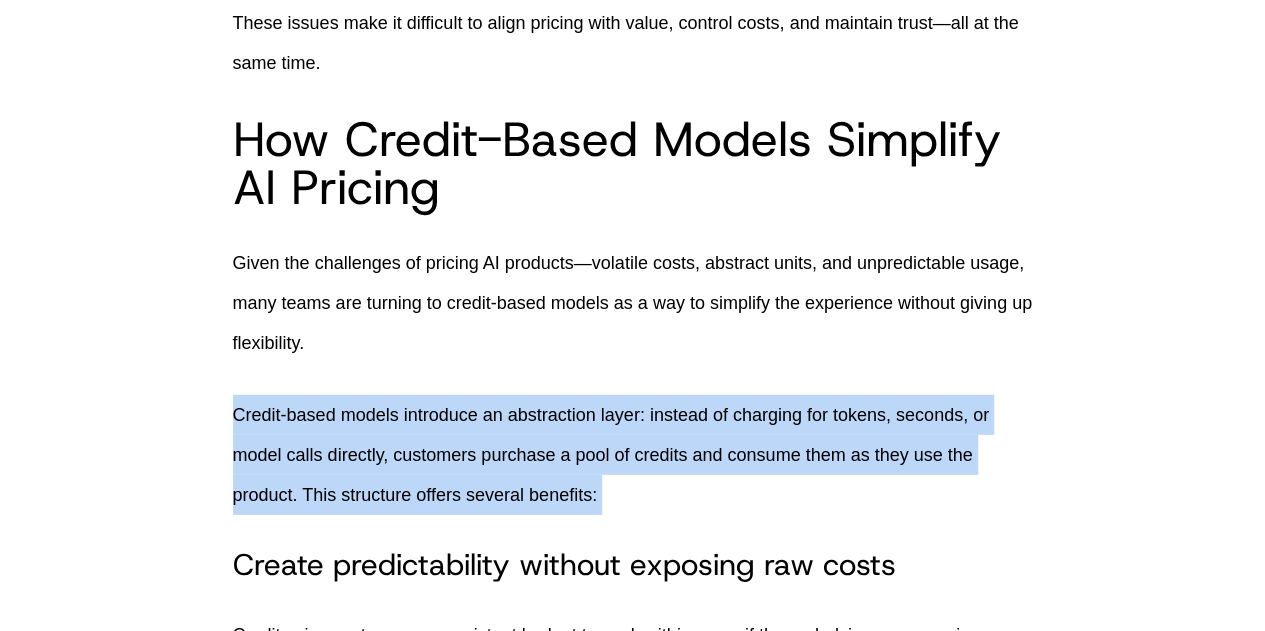 click on "Credit-based models introduce an abstraction layer: instead of charging for tokens, seconds, or model calls directly, customers purchase a pool of credits and consume them as they use the product. This structure offers several benefits:" at bounding box center (633, 455) 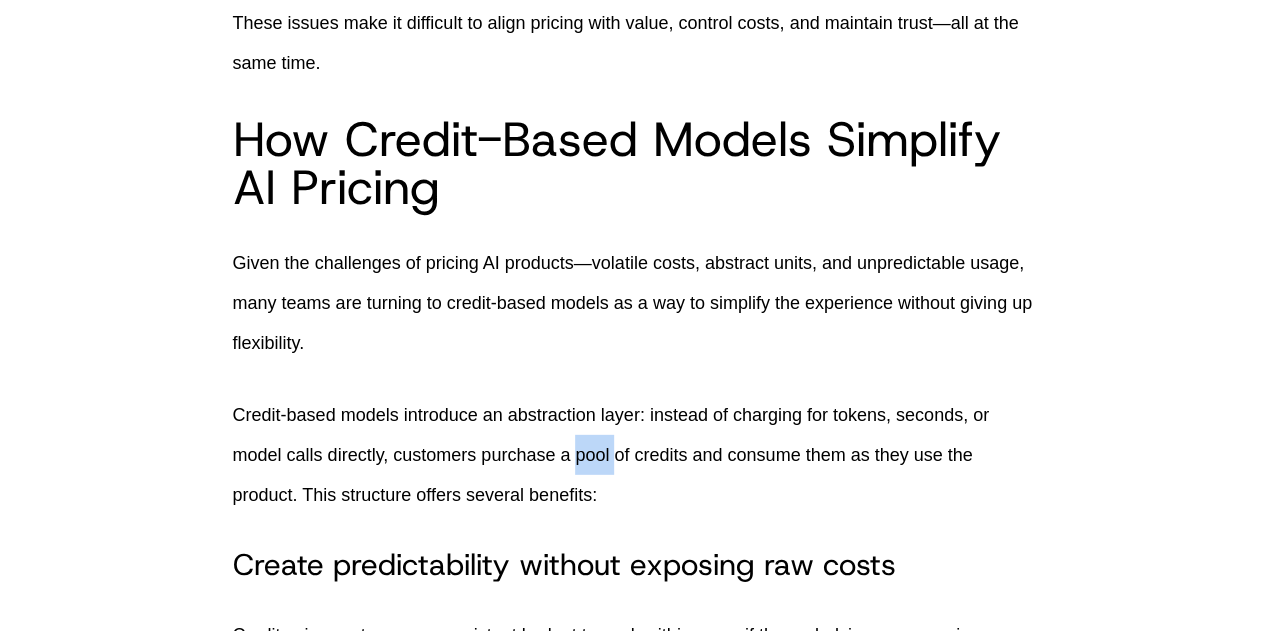 click on "Credit-based models introduce an abstraction layer: instead of charging for tokens, seconds, or model calls directly, customers purchase a pool of credits and consume them as they use the product. This structure offers several benefits:" at bounding box center [633, 455] 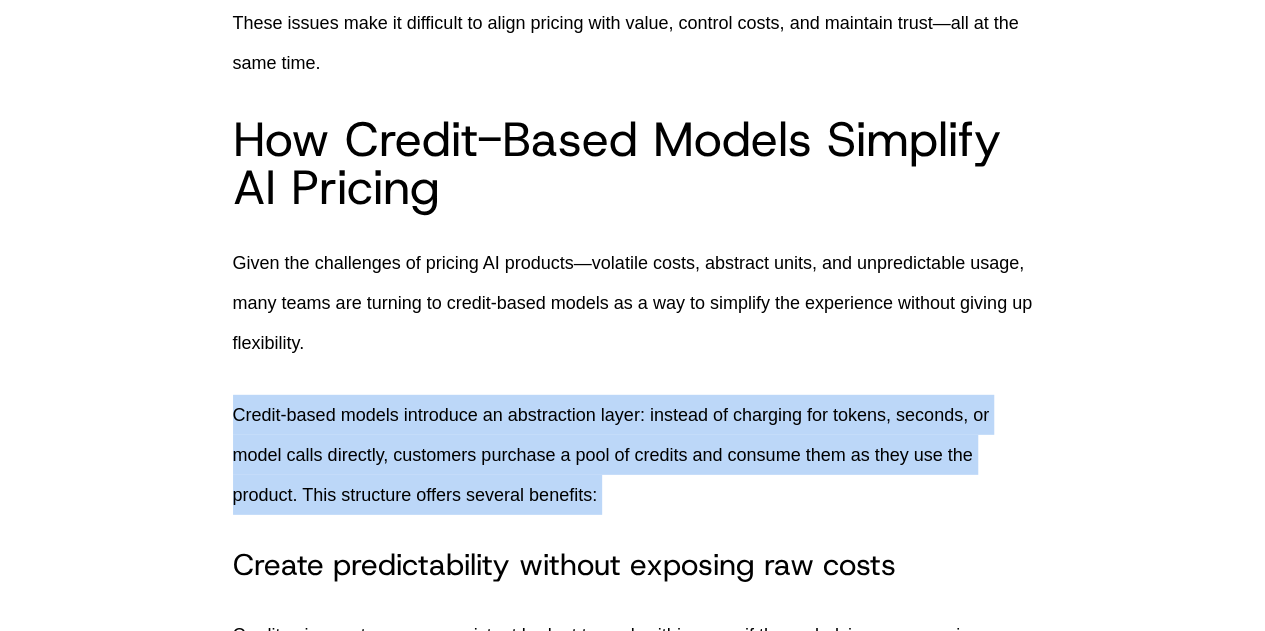 click on "Credit-based models introduce an abstraction layer: instead of charging for tokens, seconds, or model calls directly, customers purchase a pool of credits and consume them as they use the product. This structure offers several benefits:" at bounding box center (633, 455) 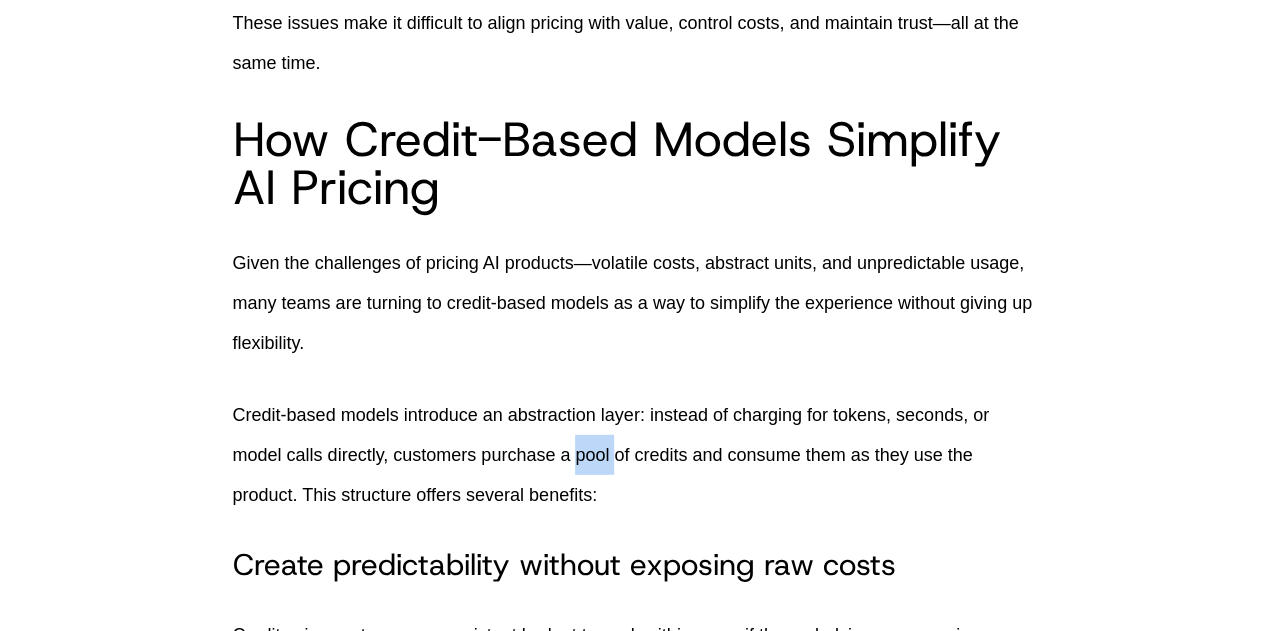 click on "Credit-based models introduce an abstraction layer: instead of charging for tokens, seconds, or model calls directly, customers purchase a pool of credits and consume them as they use the product. This structure offers several benefits:" at bounding box center (633, 455) 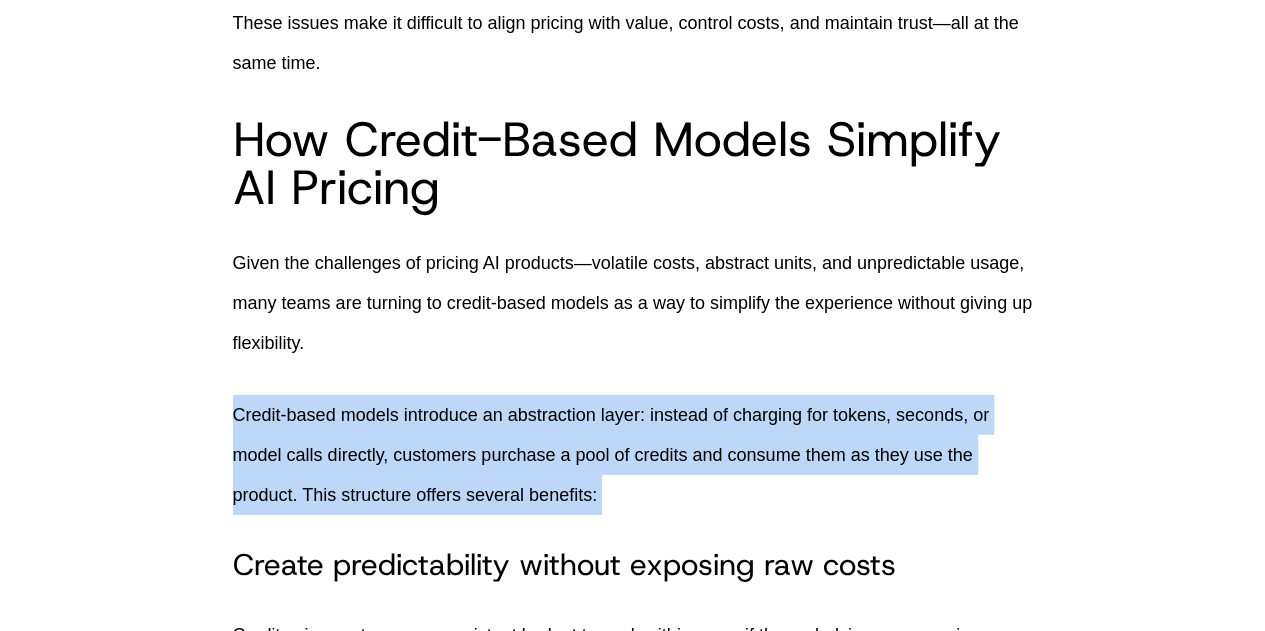 click on "Credit-based models introduce an abstraction layer: instead of charging for tokens, seconds, or model calls directly, customers purchase a pool of credits and consume them as they use the product. This structure offers several benefits:" at bounding box center [633, 455] 